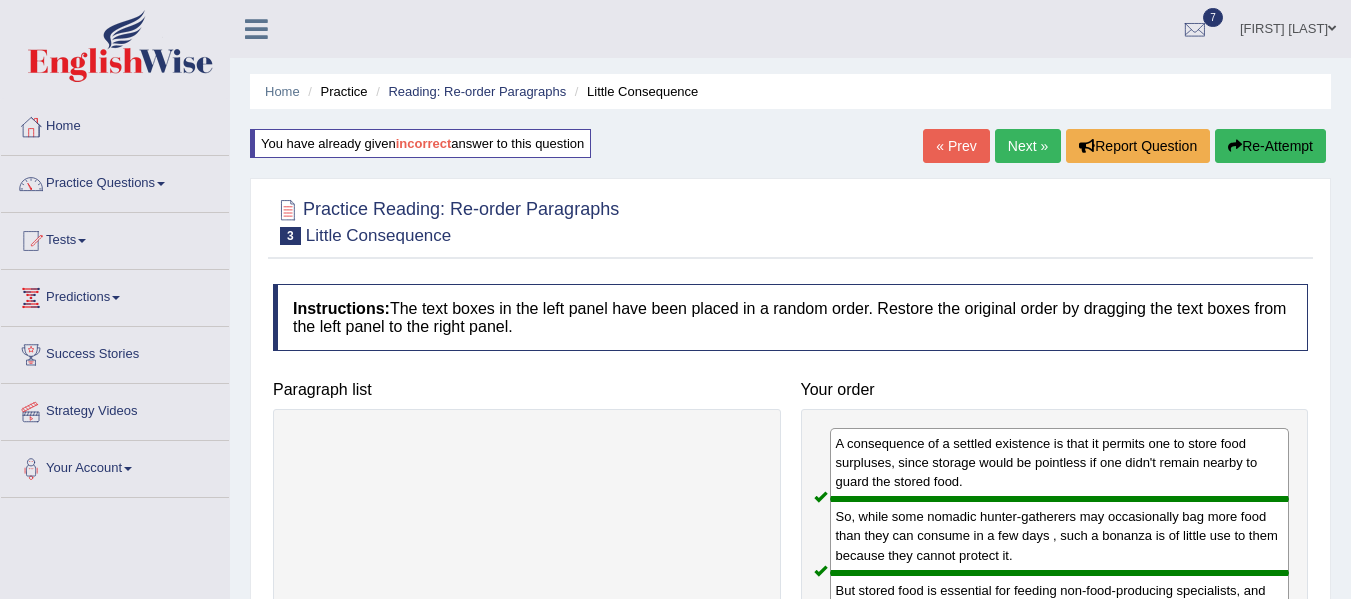 click on "Next »" at bounding box center (1028, 146) 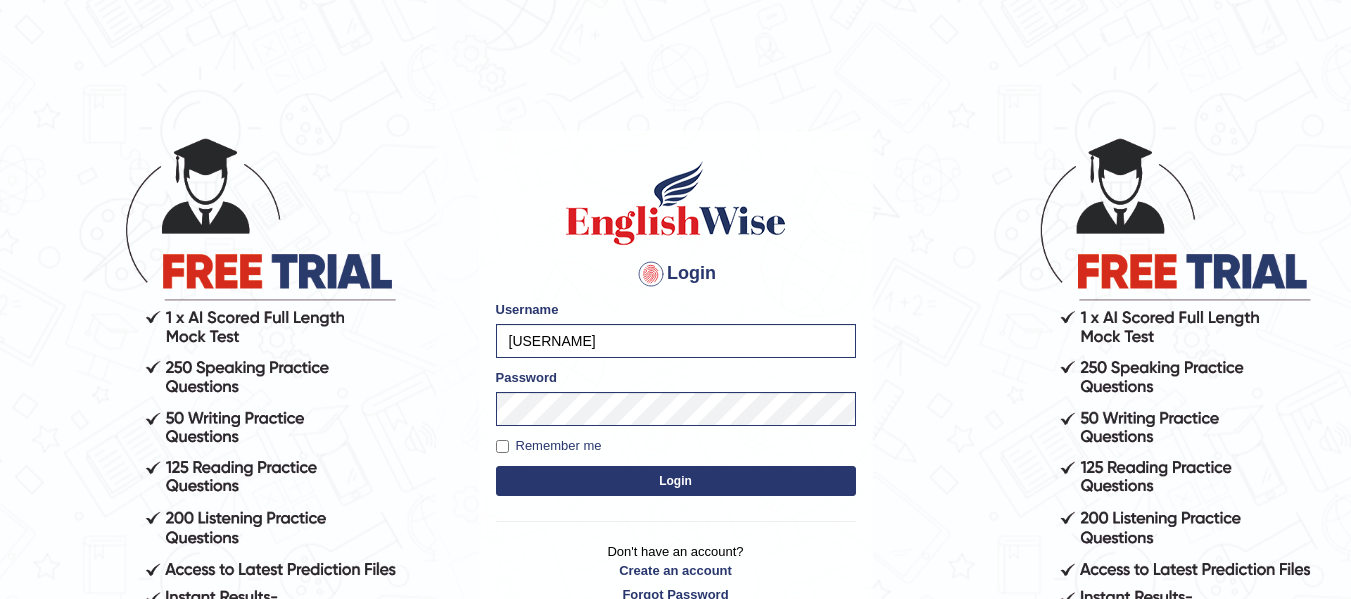 scroll, scrollTop: 0, scrollLeft: 0, axis: both 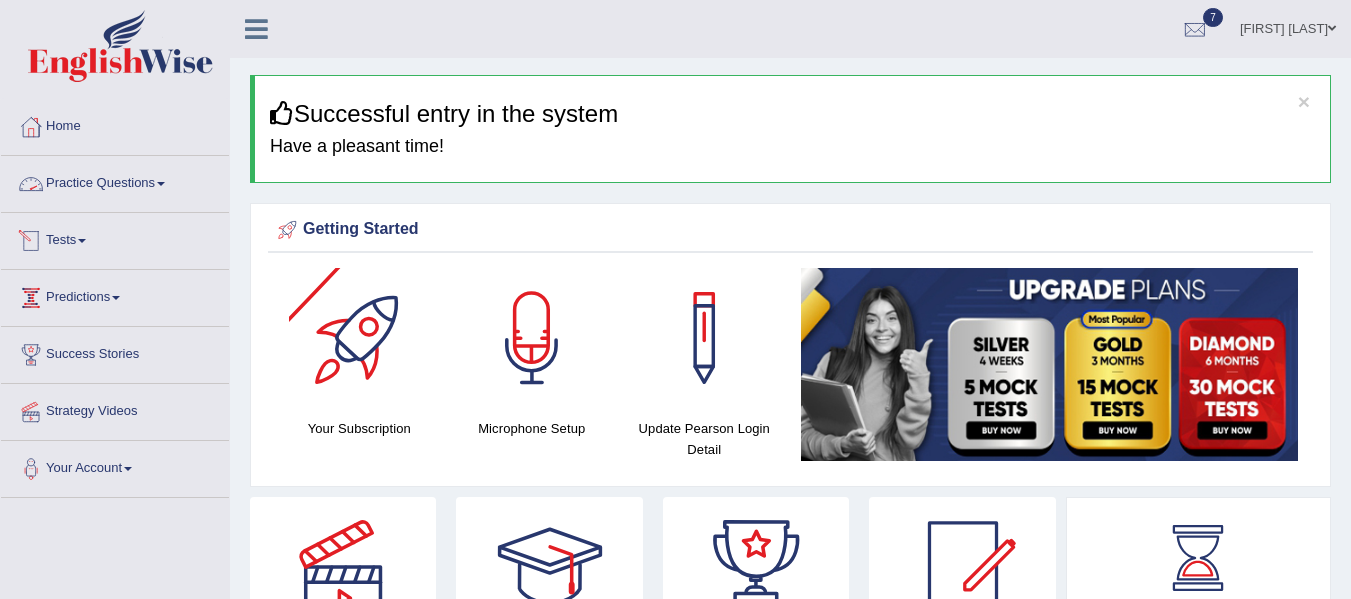 click on "Practice Questions" at bounding box center [115, 181] 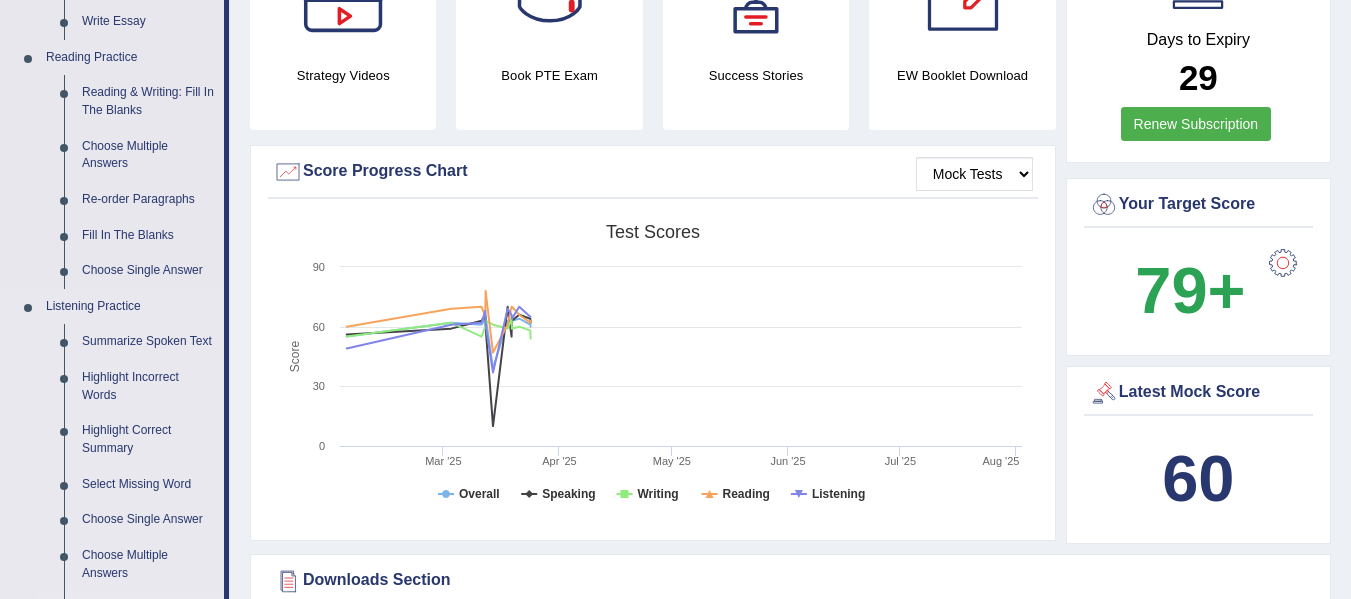 scroll, scrollTop: 569, scrollLeft: 0, axis: vertical 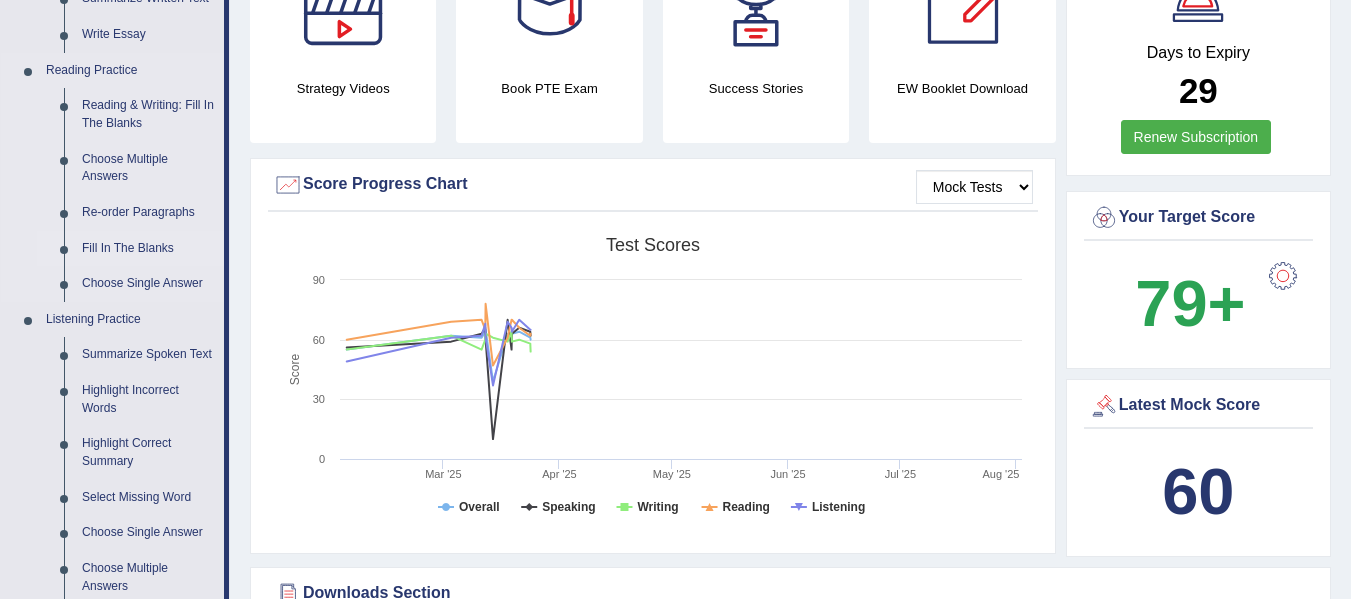 click on "Fill In The Blanks" at bounding box center [148, 249] 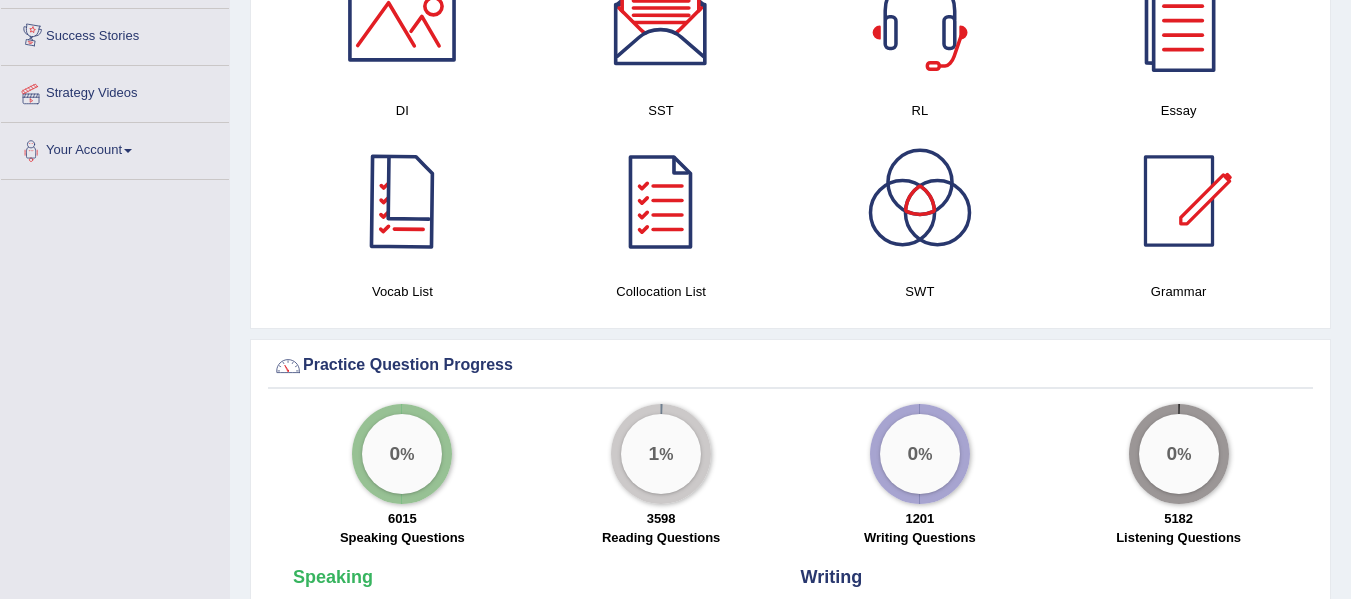 scroll, scrollTop: 1333, scrollLeft: 0, axis: vertical 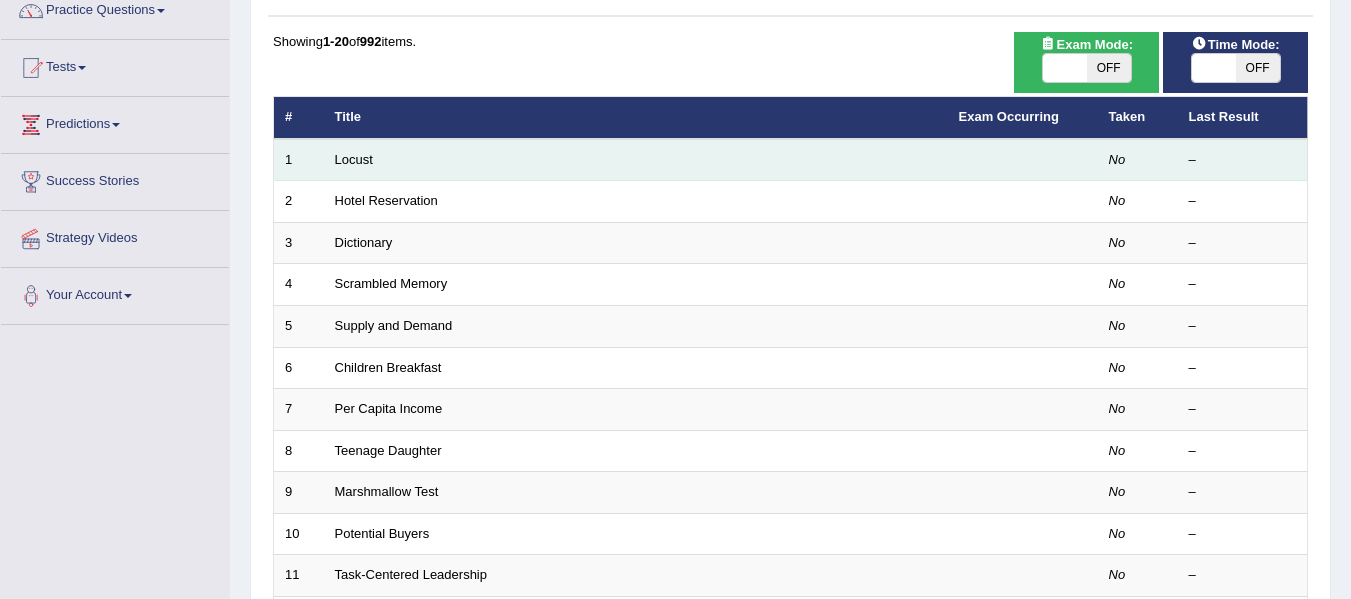 click on "Locust" at bounding box center (636, 160) 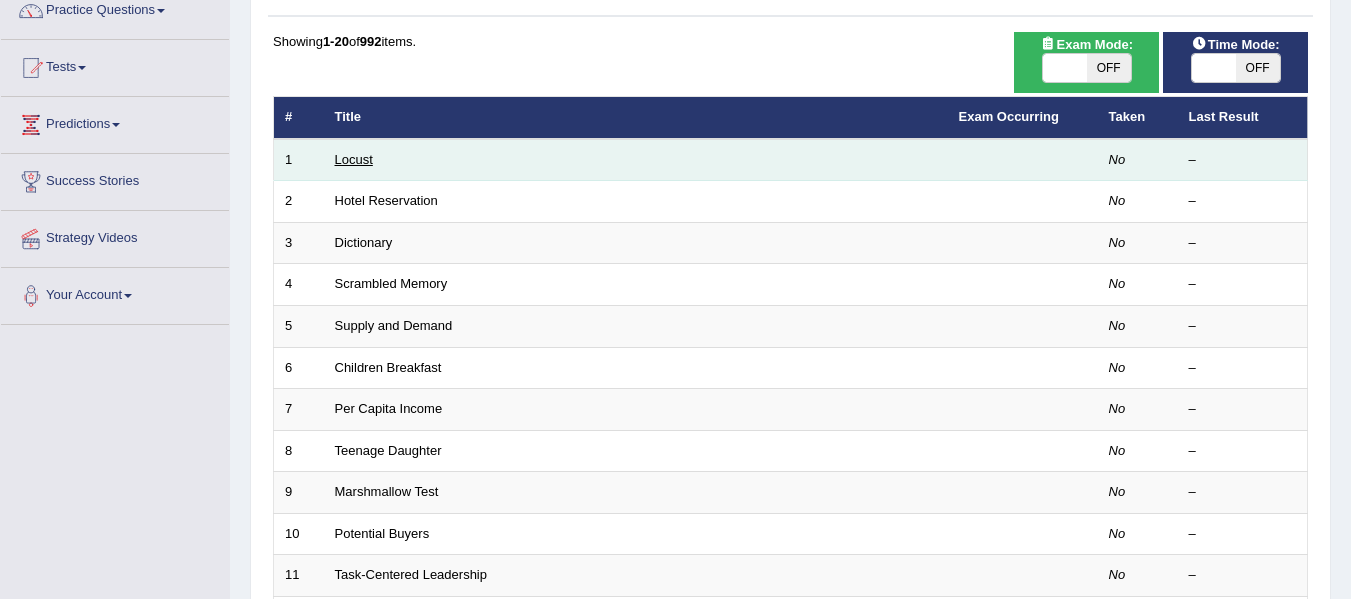 click on "Locust" at bounding box center [354, 159] 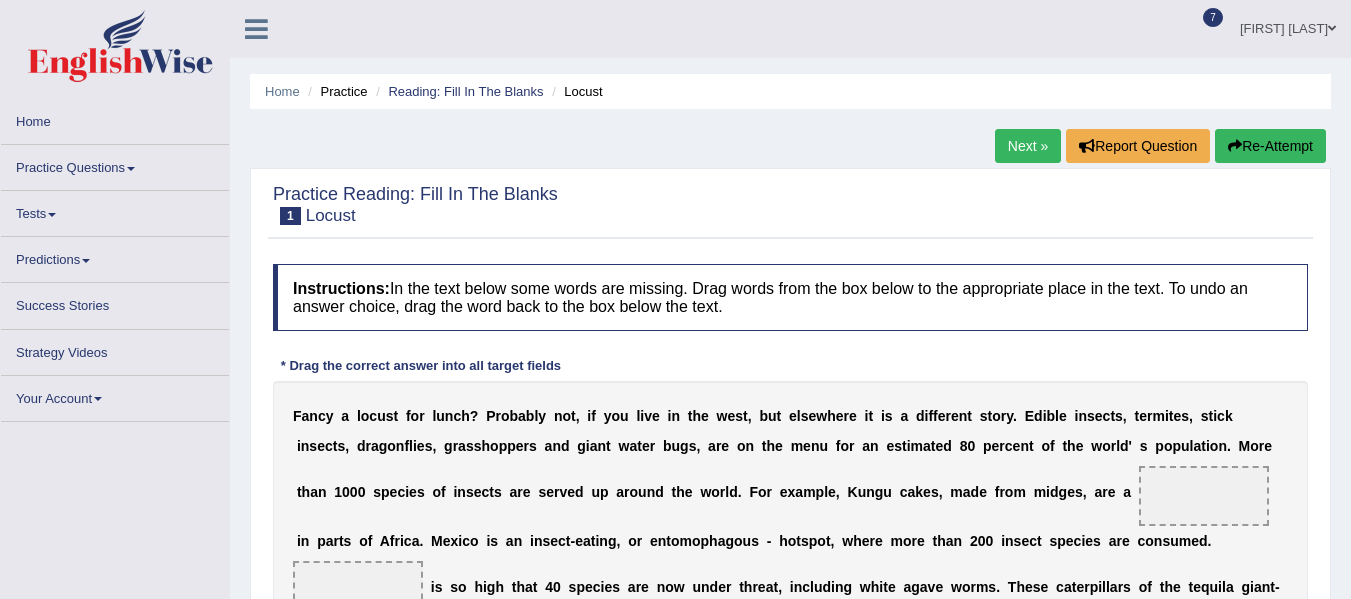 scroll, scrollTop: 0, scrollLeft: 0, axis: both 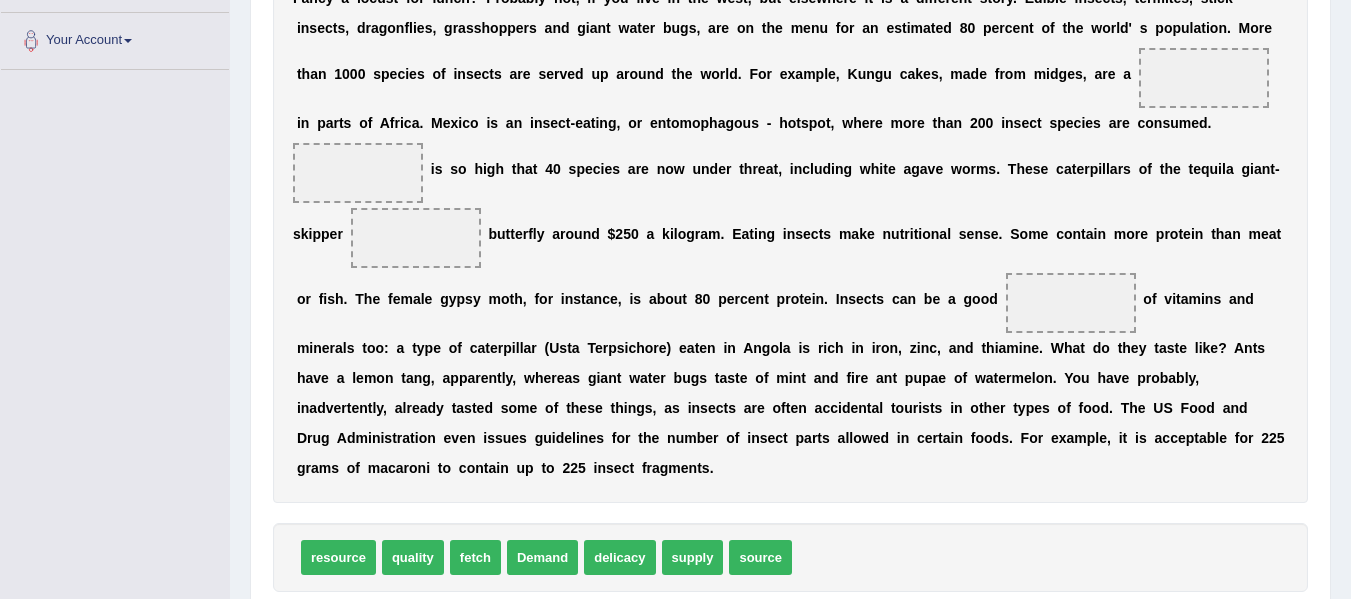 click on "delicacy" at bounding box center [619, 557] 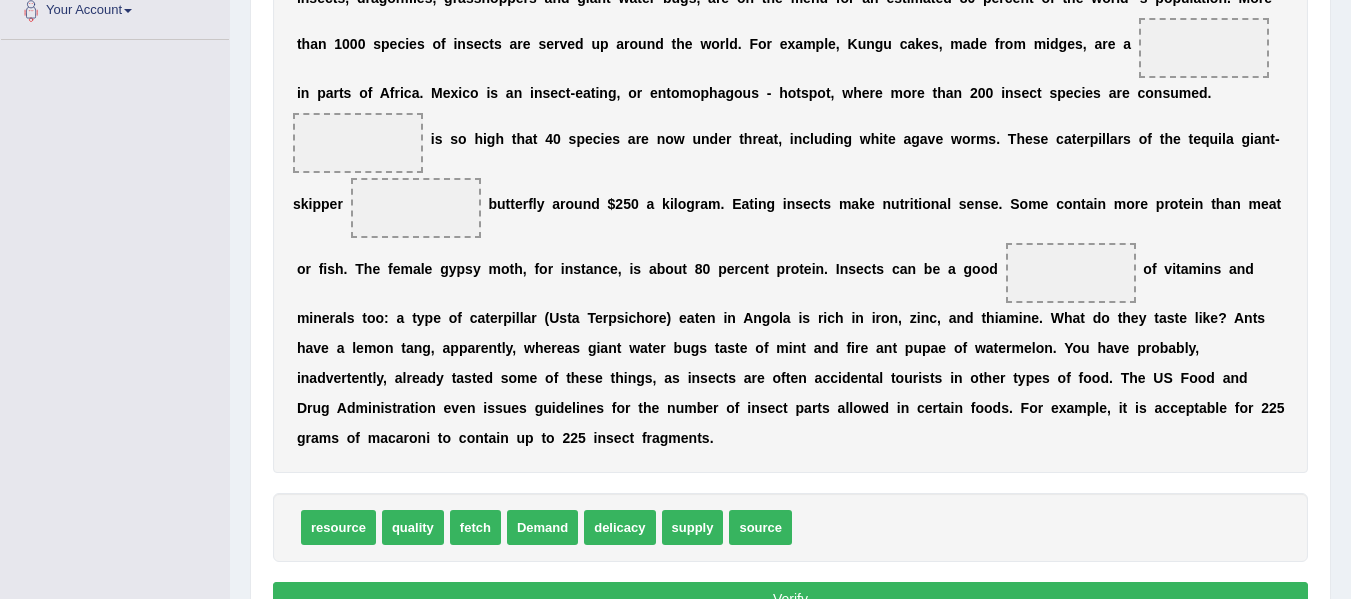 scroll, scrollTop: 457, scrollLeft: 0, axis: vertical 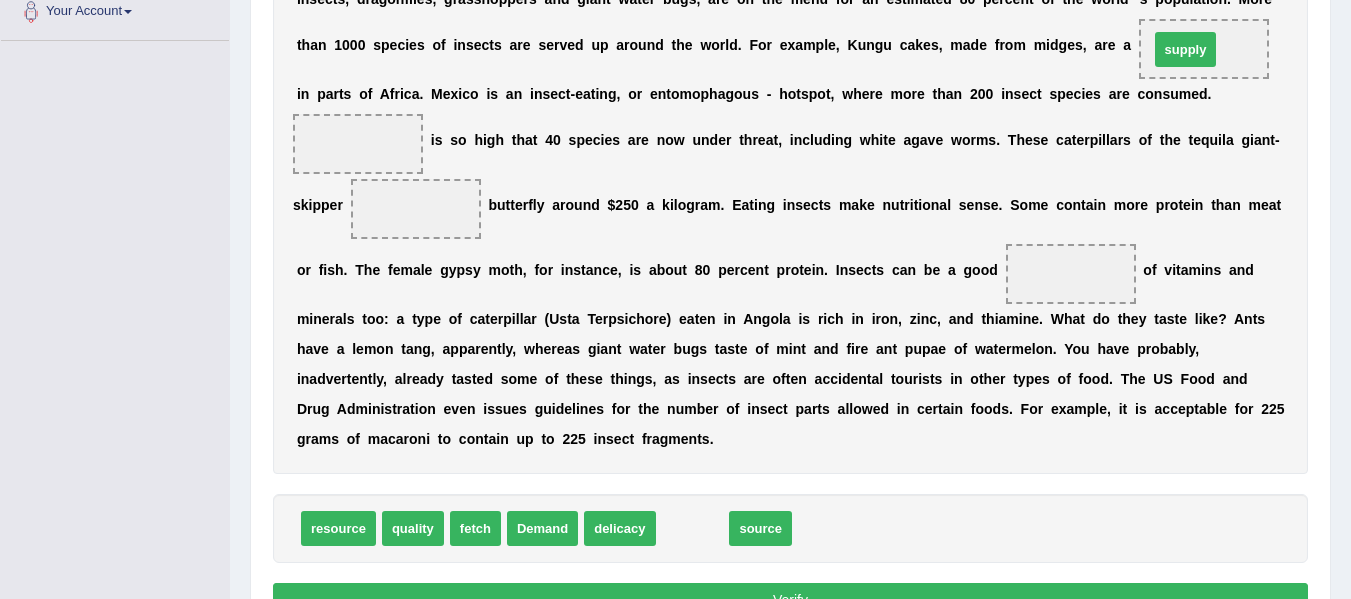 drag, startPoint x: 678, startPoint y: 529, endPoint x: 1171, endPoint y: 50, distance: 687.3791 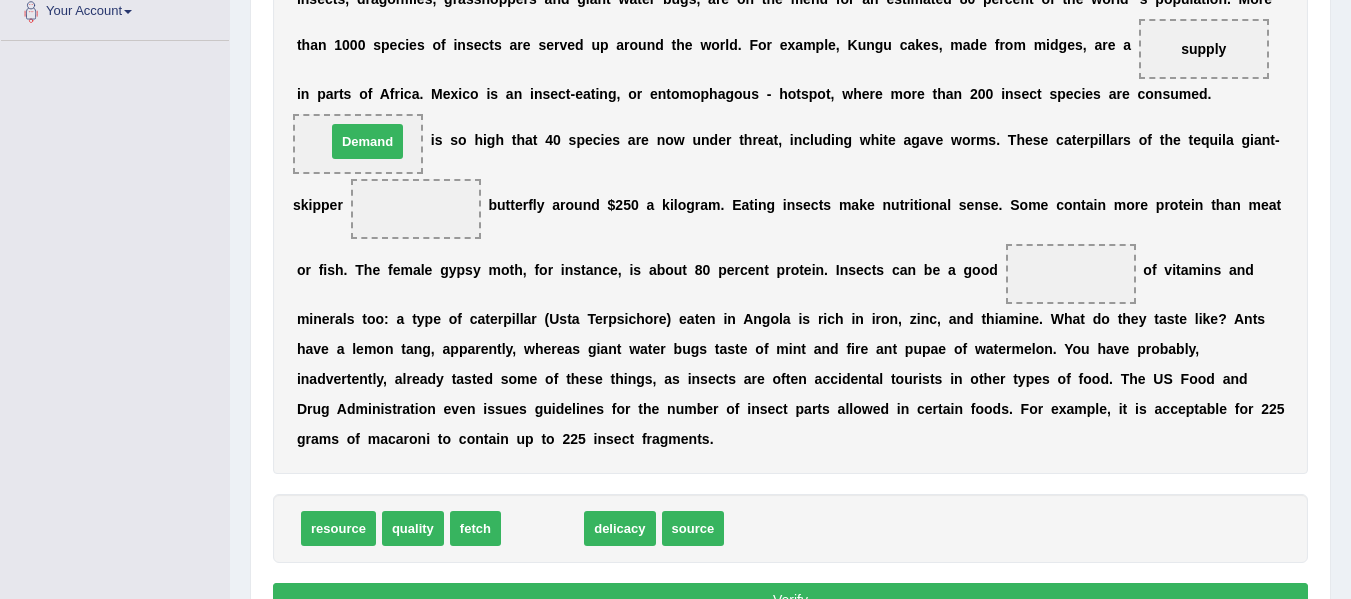drag, startPoint x: 525, startPoint y: 526, endPoint x: 350, endPoint y: 139, distance: 424.72815 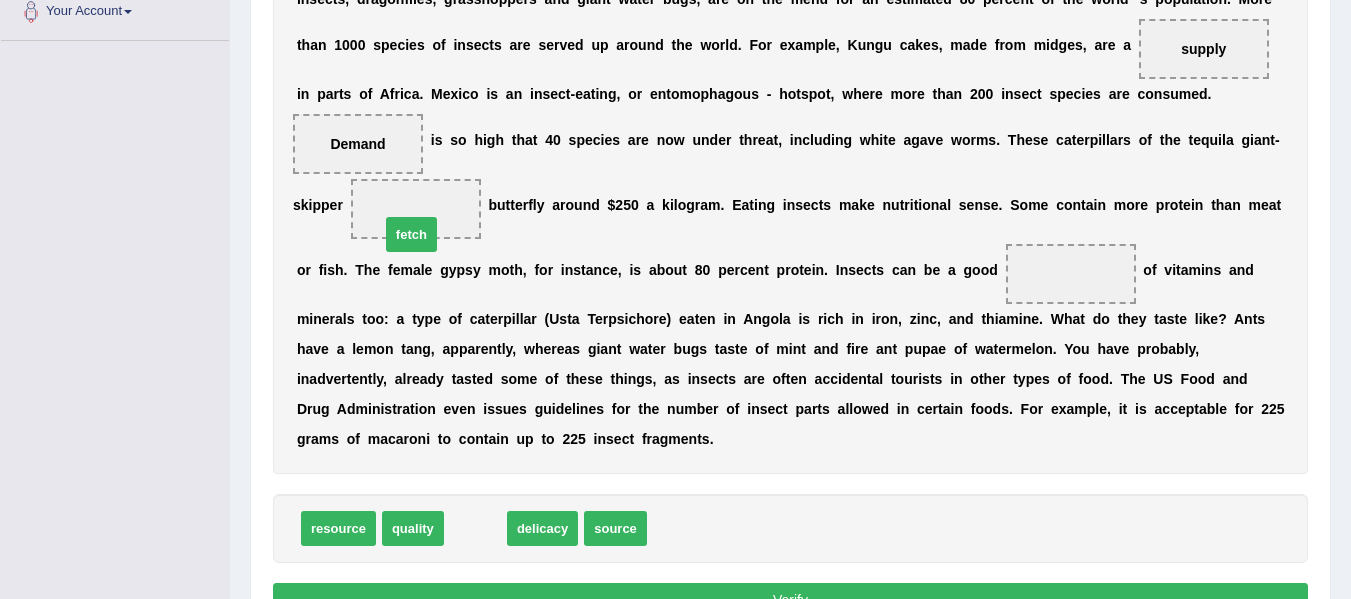 drag, startPoint x: 472, startPoint y: 529, endPoint x: 407, endPoint y: 233, distance: 303.0528 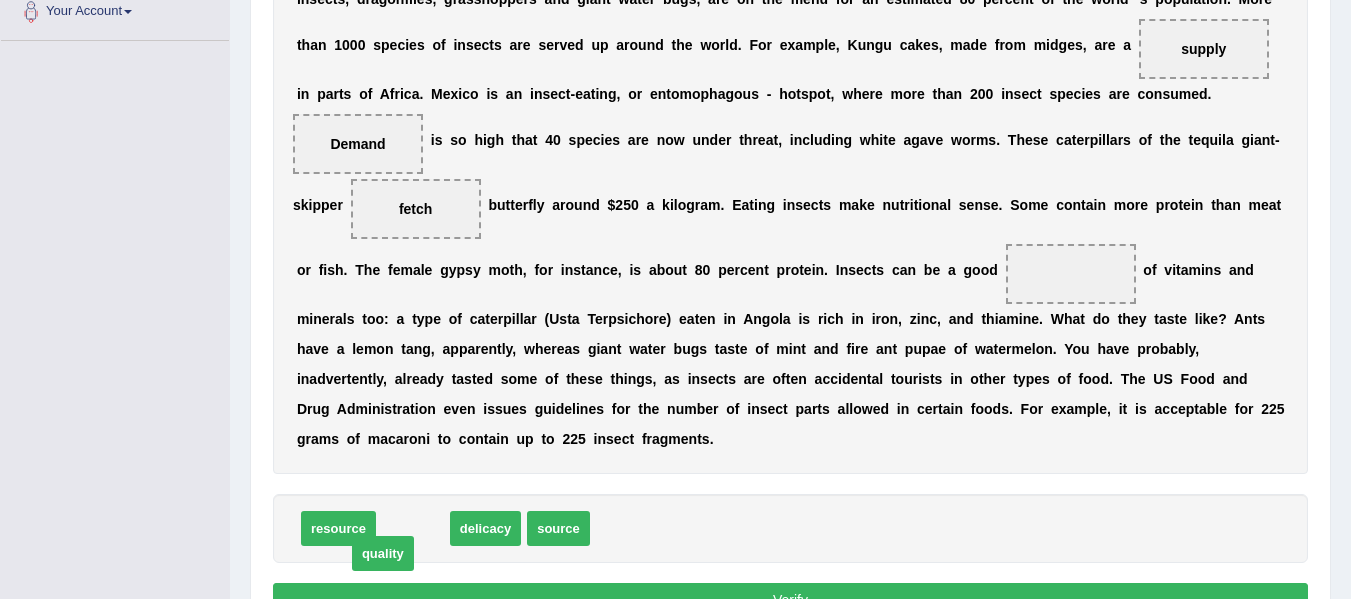 drag, startPoint x: 432, startPoint y: 522, endPoint x: 402, endPoint y: 547, distance: 39.051247 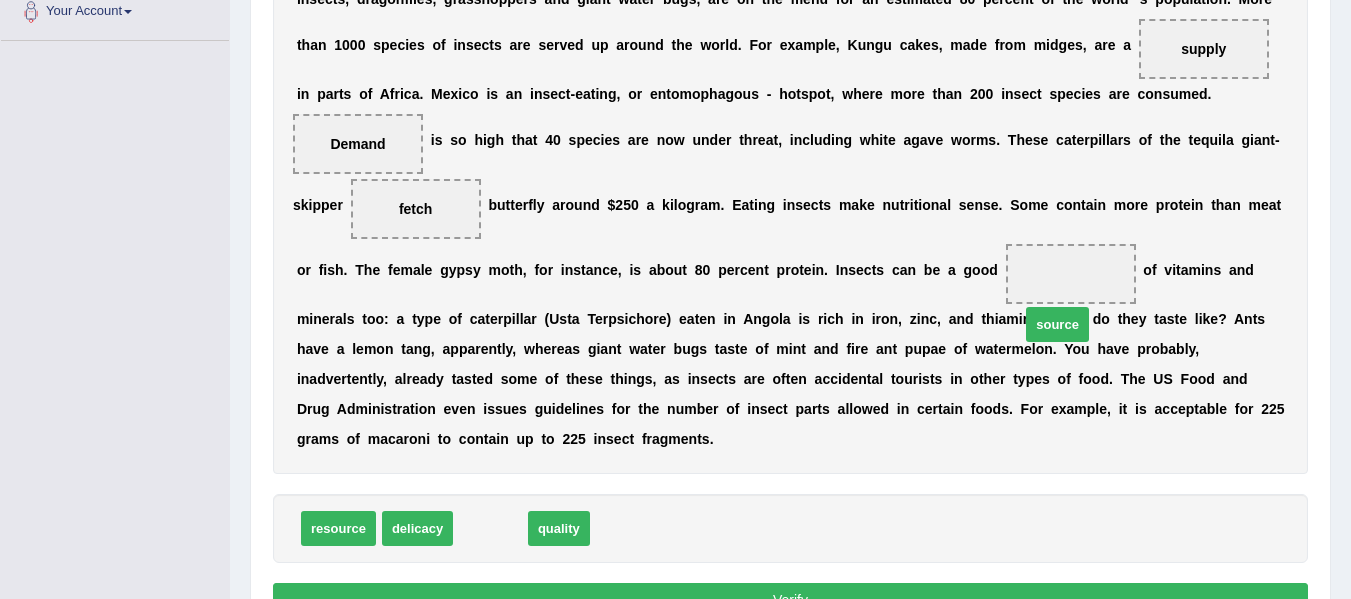 drag, startPoint x: 472, startPoint y: 528, endPoint x: 1035, endPoint y: 297, distance: 608.5474 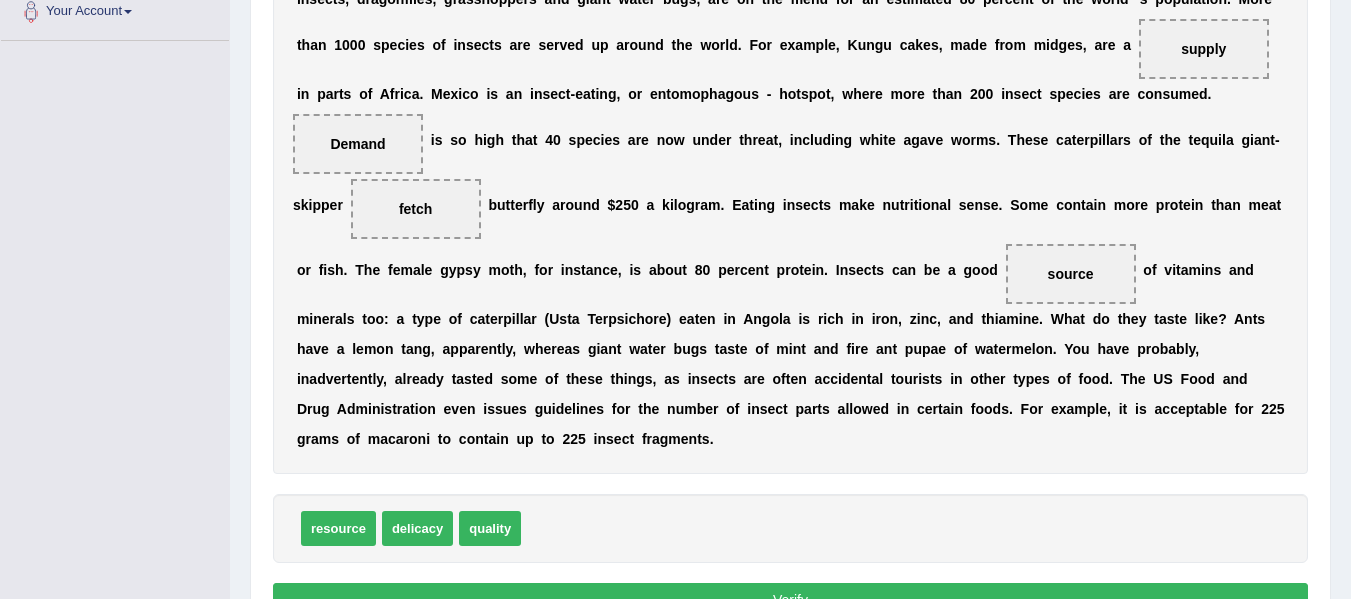 scroll, scrollTop: 567, scrollLeft: 0, axis: vertical 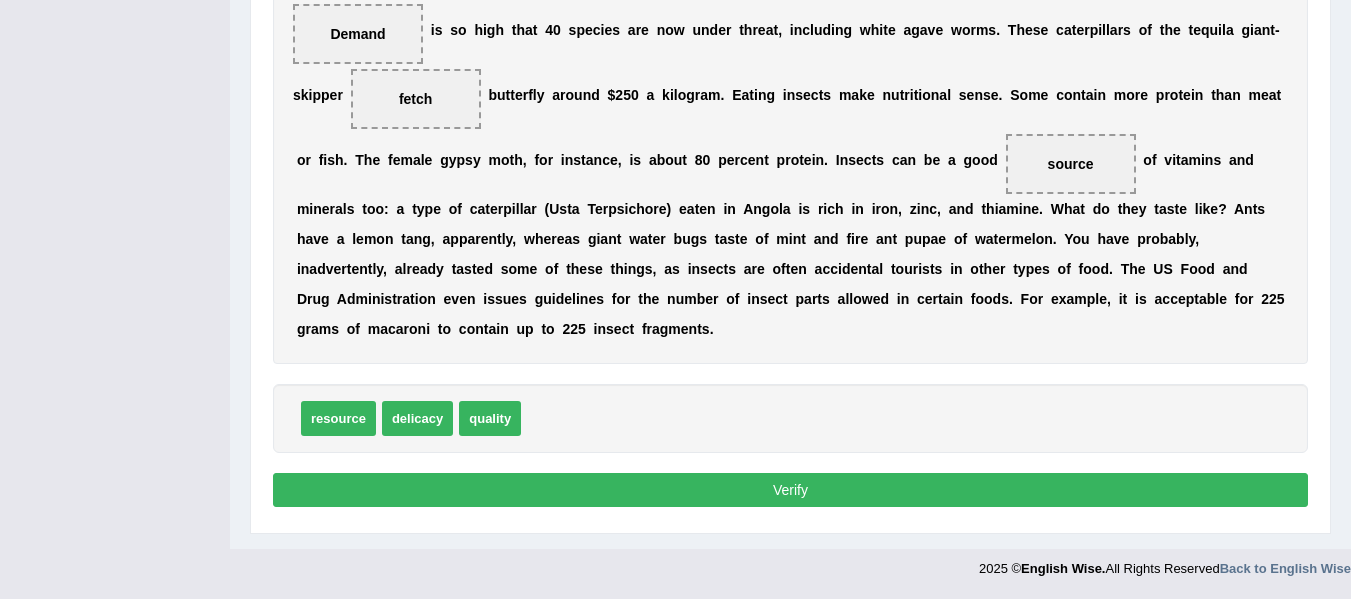 click on "Verify" at bounding box center [790, 490] 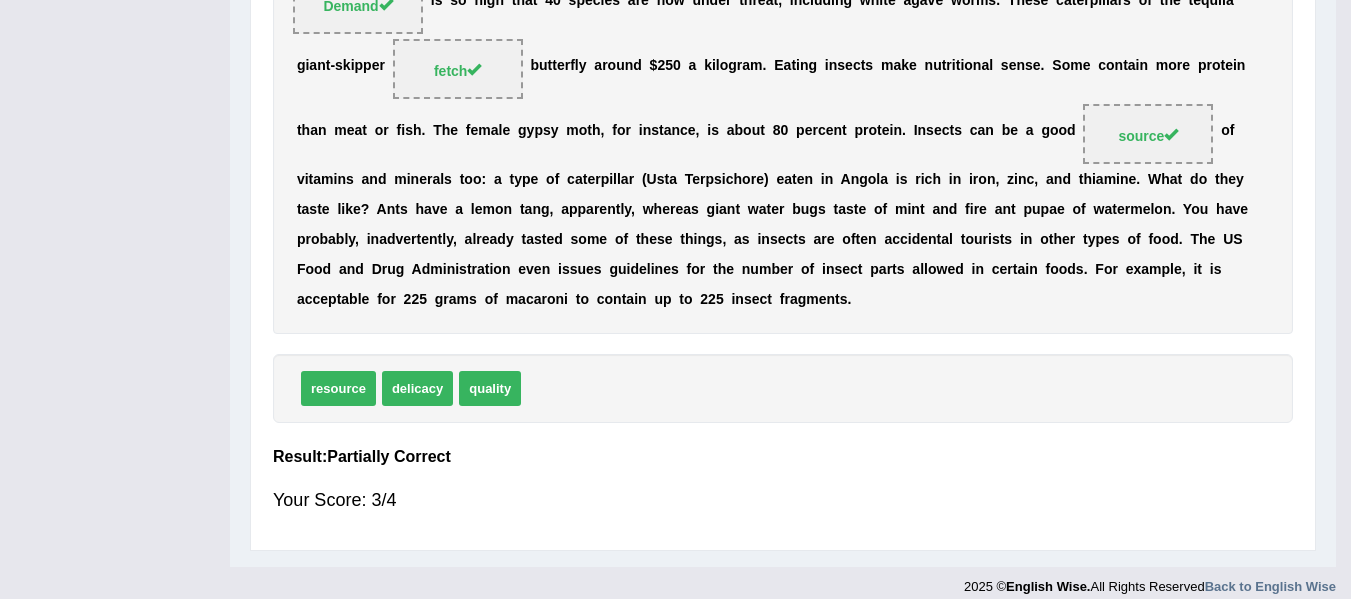 scroll, scrollTop: 504, scrollLeft: 0, axis: vertical 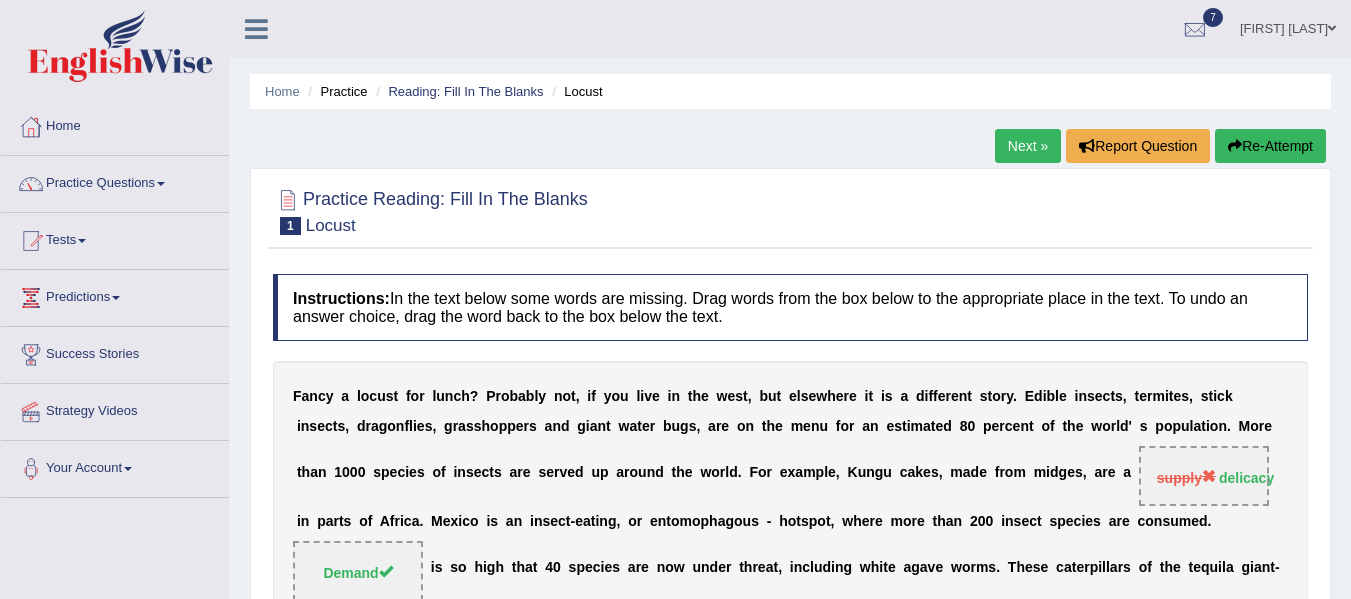 click on "Next »" at bounding box center [1028, 146] 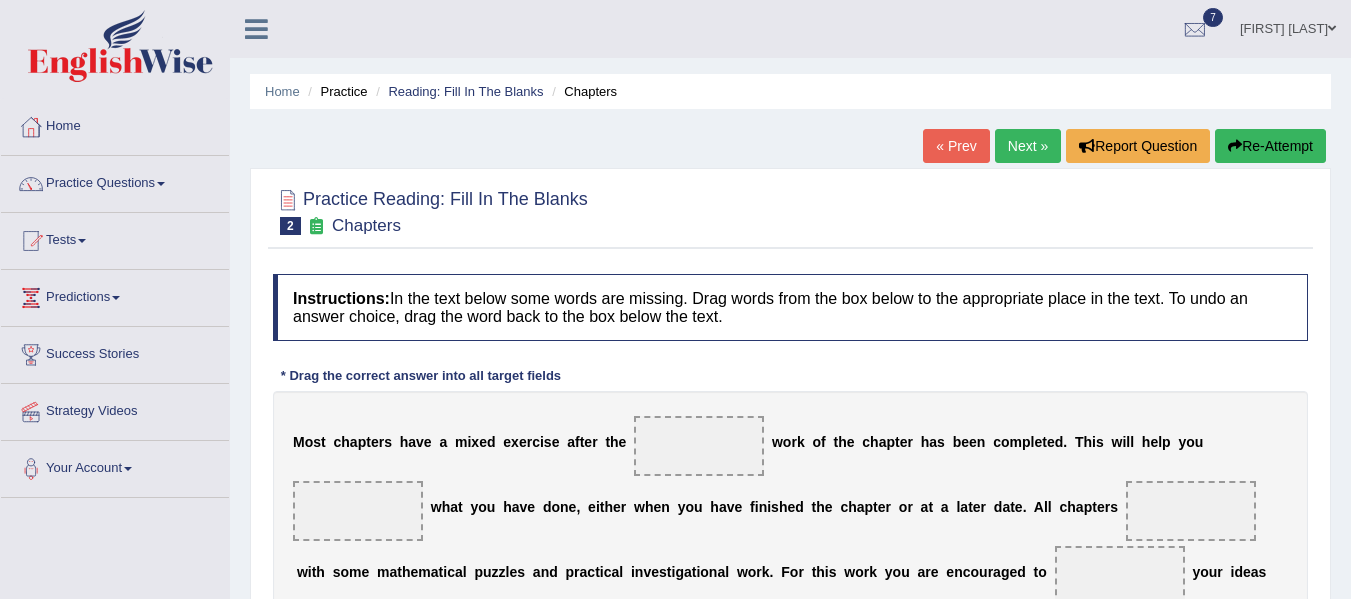 scroll, scrollTop: 237, scrollLeft: 0, axis: vertical 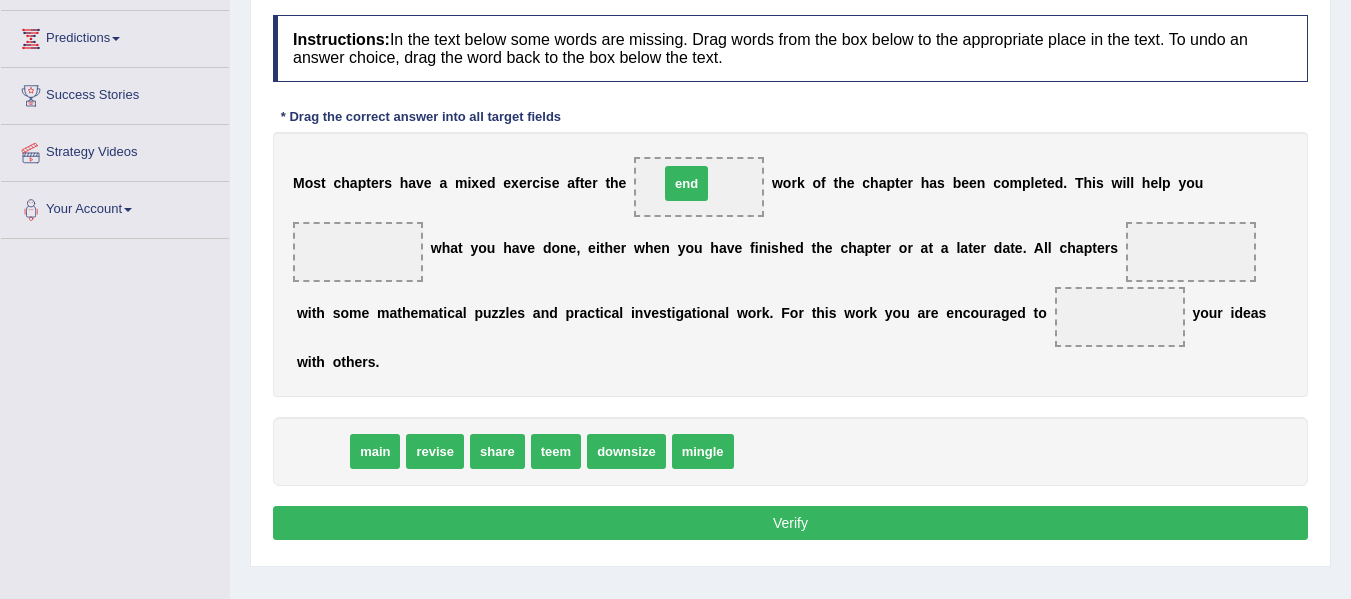 drag, startPoint x: 321, startPoint y: 451, endPoint x: 685, endPoint y: 179, distance: 454.4007 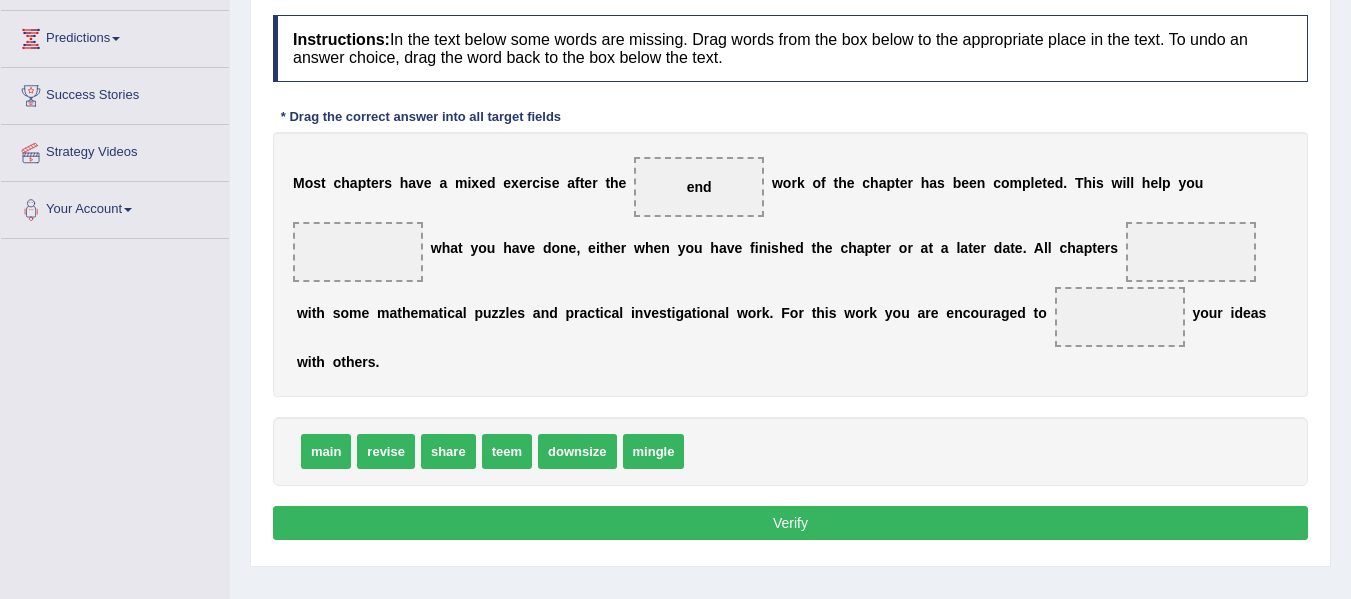 drag, startPoint x: 701, startPoint y: 176, endPoint x: 787, endPoint y: 317, distance: 165.1575 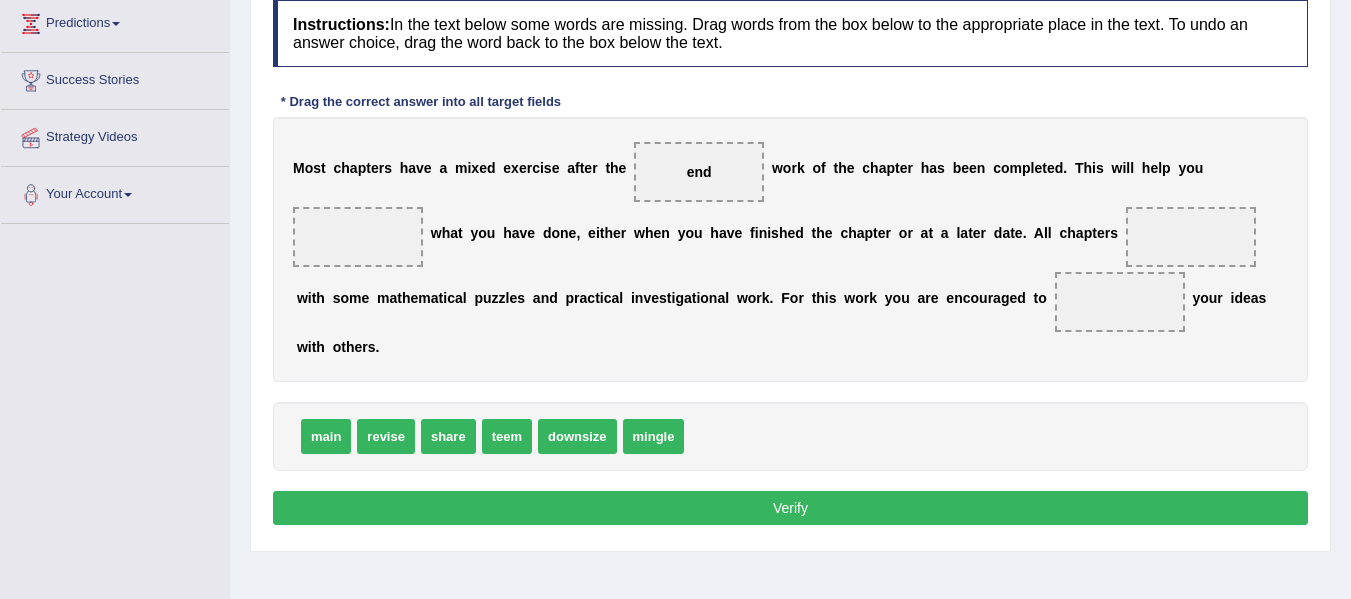 click on "end" at bounding box center (699, 172) 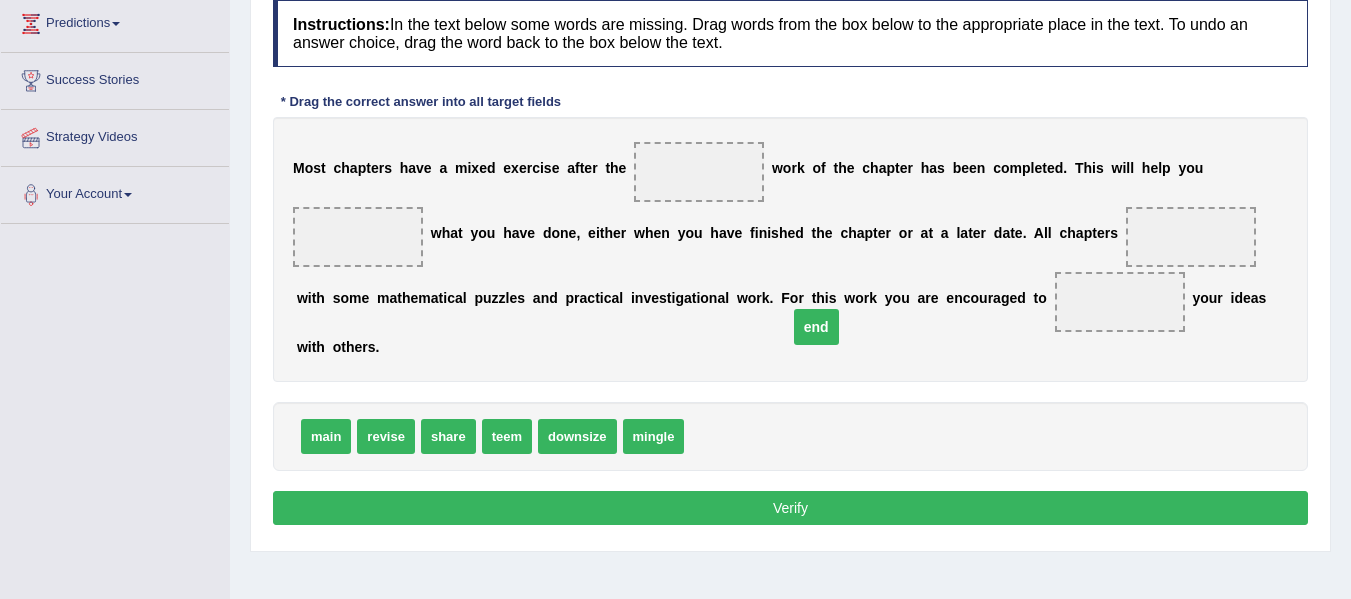 drag, startPoint x: 703, startPoint y: 170, endPoint x: 821, endPoint y: 391, distance: 250.52943 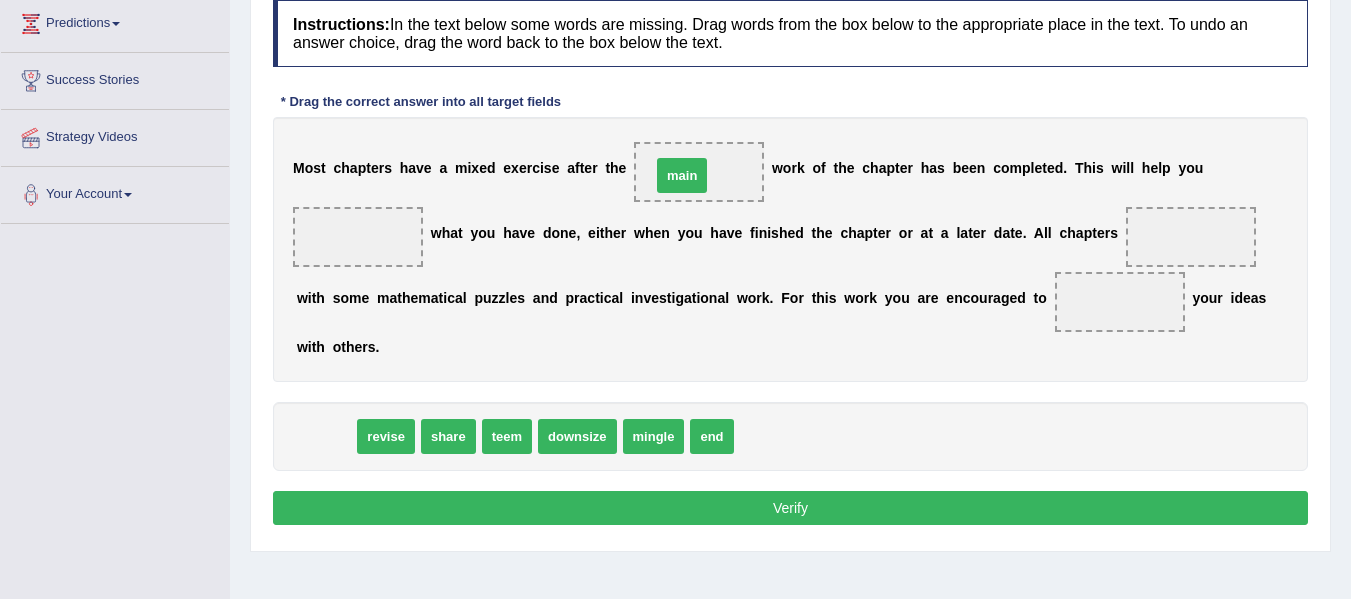 drag, startPoint x: 326, startPoint y: 439, endPoint x: 684, endPoint y: 176, distance: 444.2218 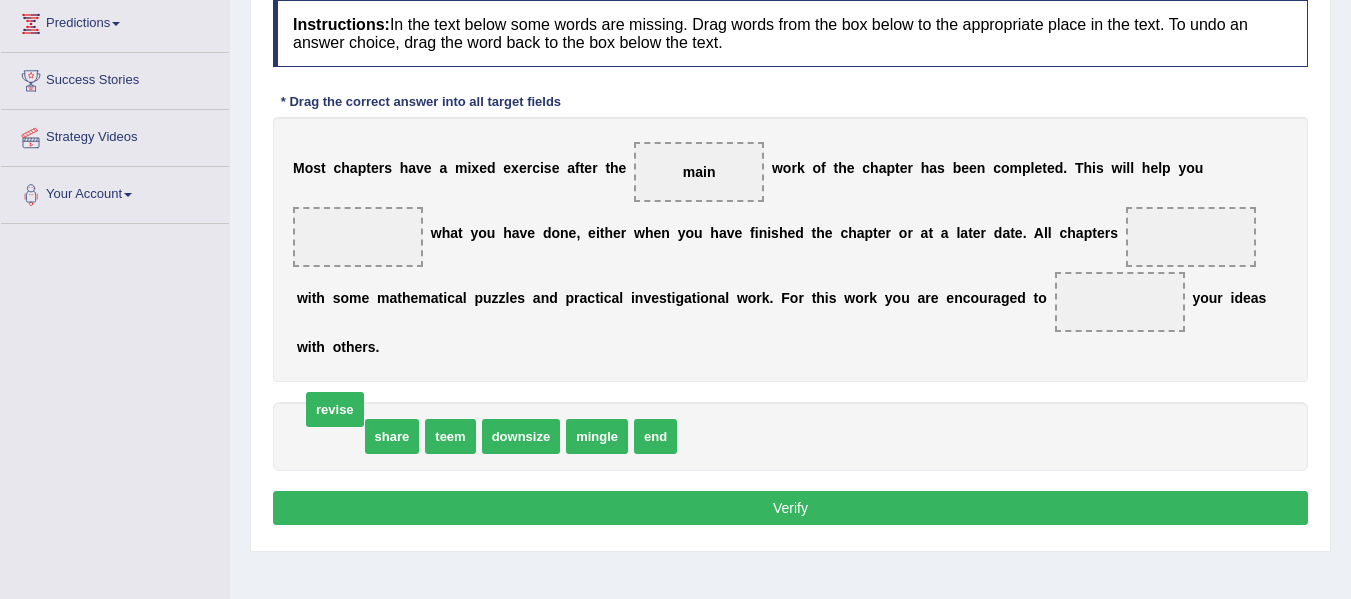 drag, startPoint x: 344, startPoint y: 436, endPoint x: 356, endPoint y: 369, distance: 68.06615 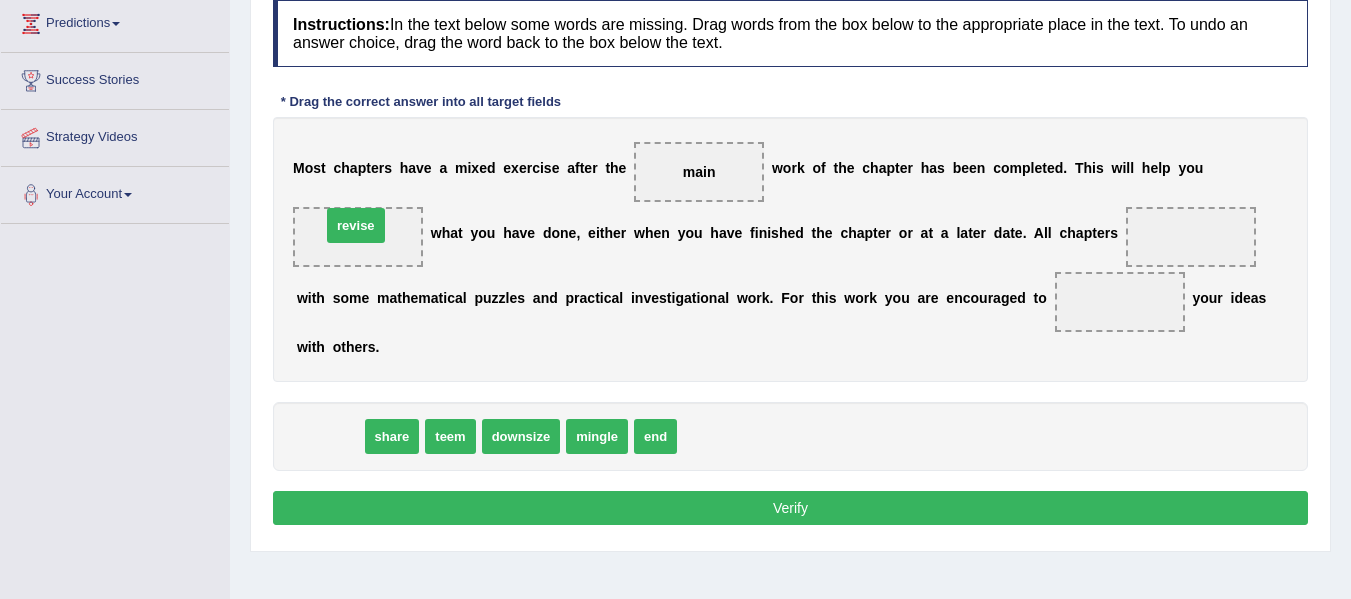 drag, startPoint x: 341, startPoint y: 445, endPoint x: 367, endPoint y: 234, distance: 212.59586 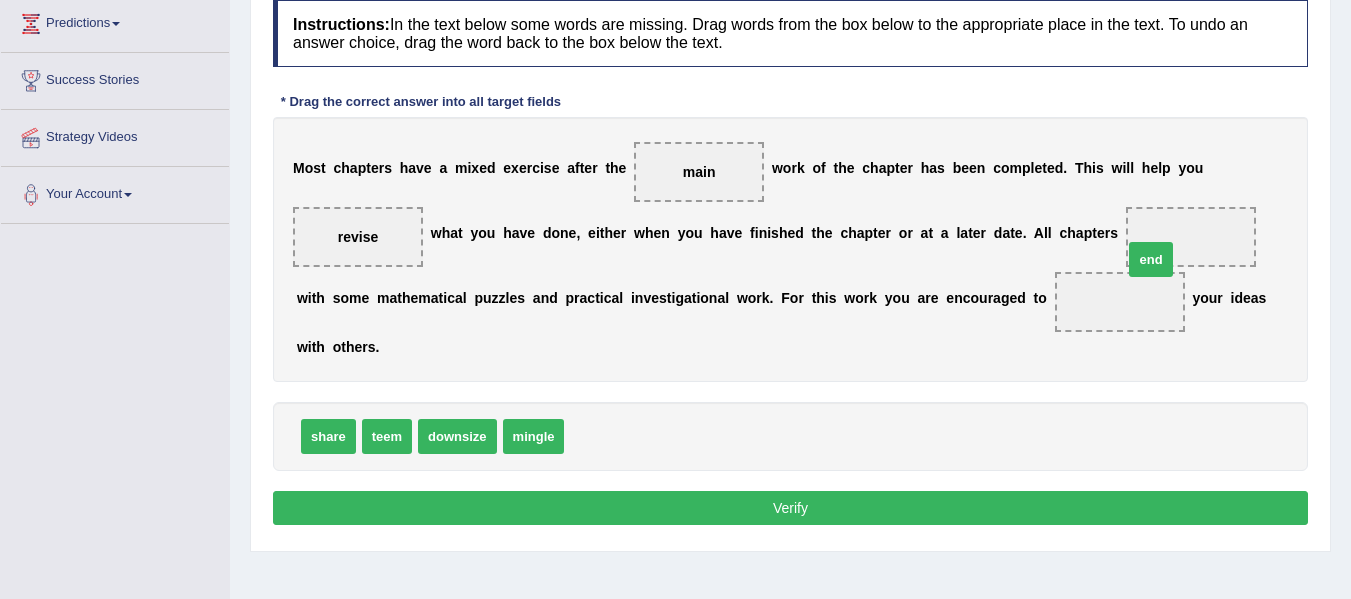 drag, startPoint x: 599, startPoint y: 434, endPoint x: 1158, endPoint y: 257, distance: 586.35315 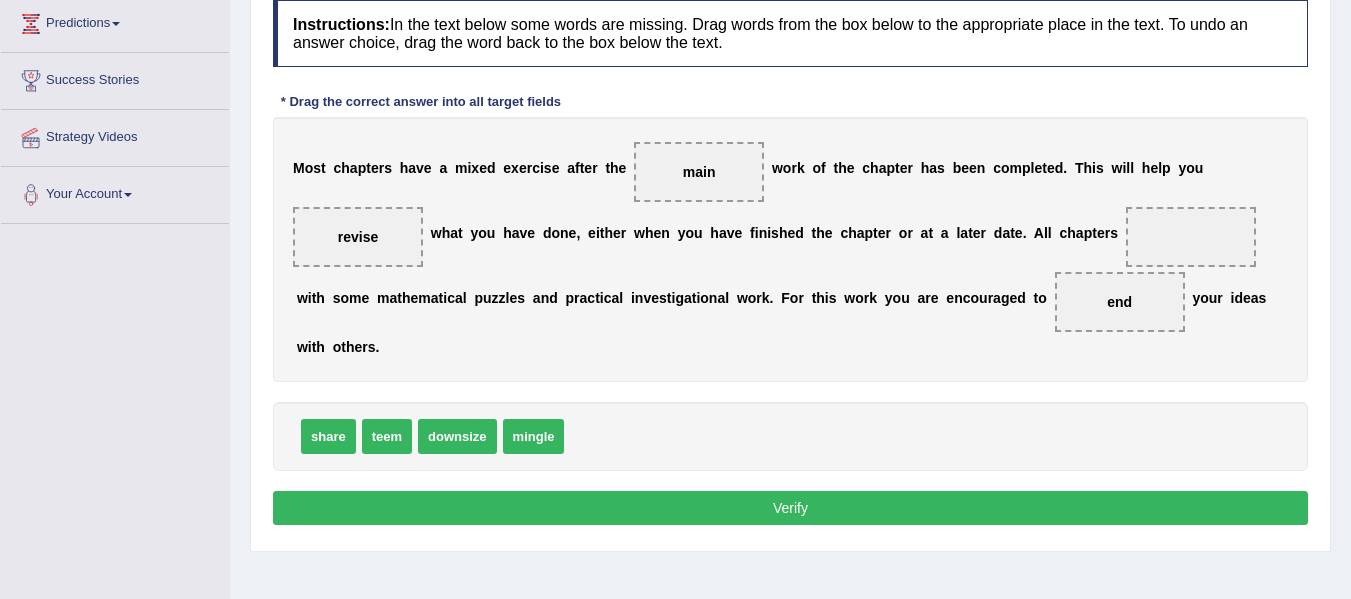 click on "end" at bounding box center (1120, 302) 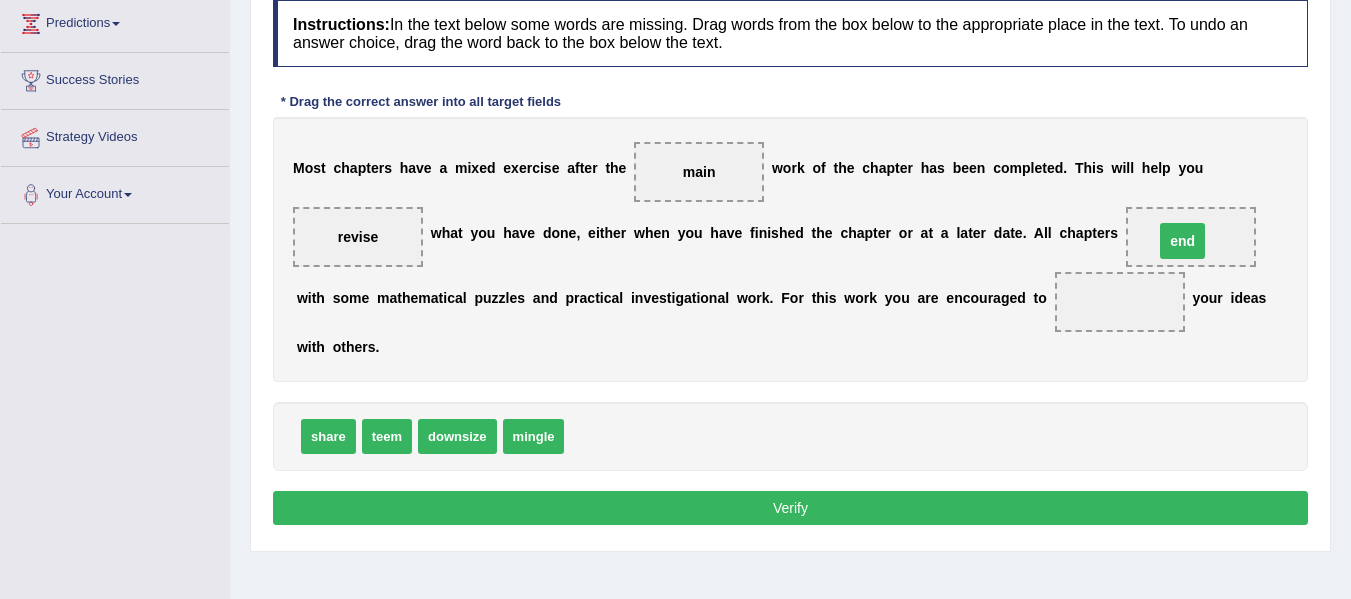 drag, startPoint x: 1116, startPoint y: 309, endPoint x: 1180, endPoint y: 248, distance: 88.4138 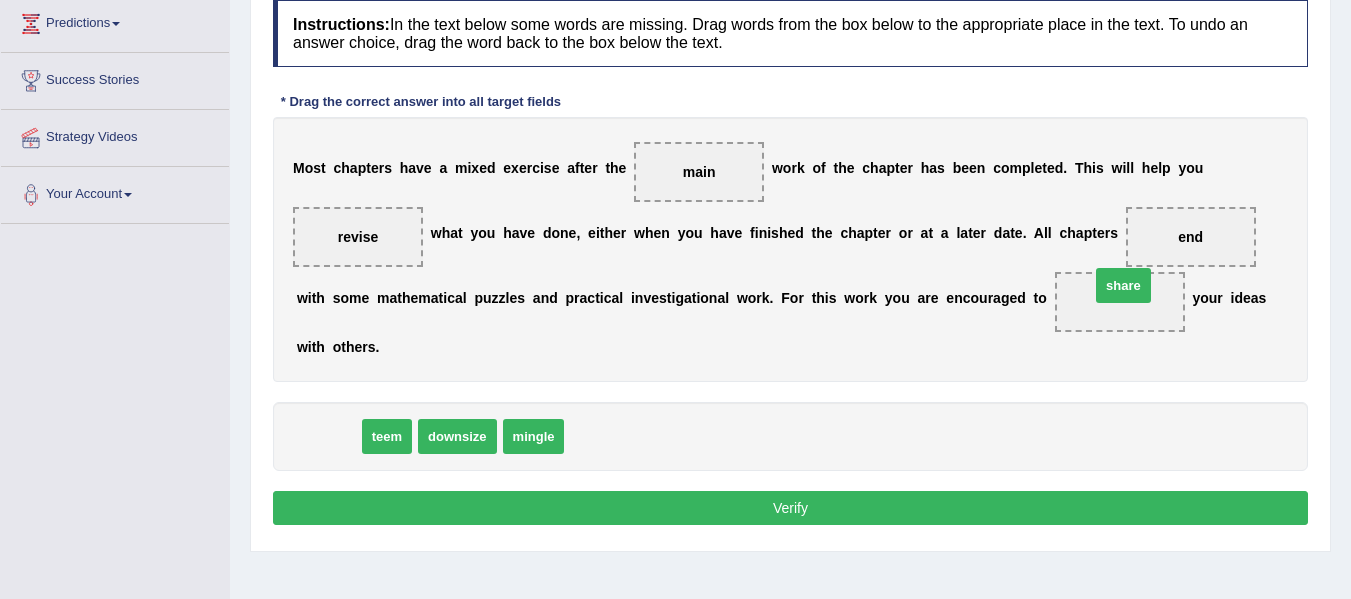 drag, startPoint x: 337, startPoint y: 443, endPoint x: 1139, endPoint y: 292, distance: 816.0913 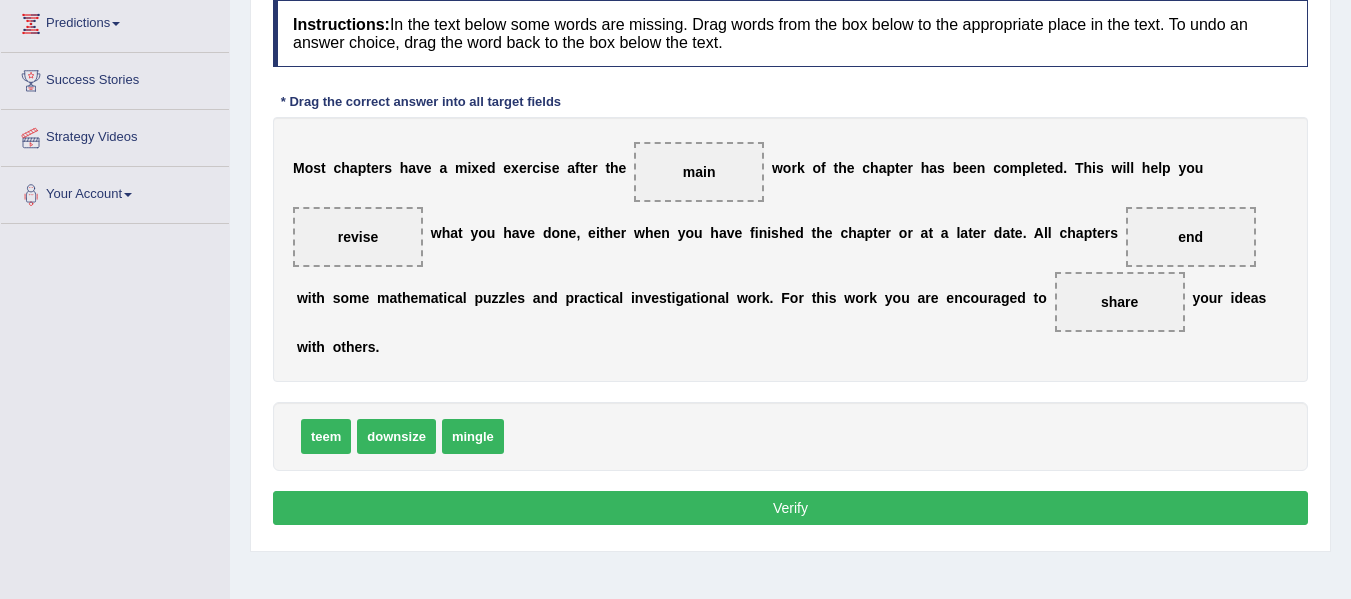 click on "Verify" at bounding box center (790, 508) 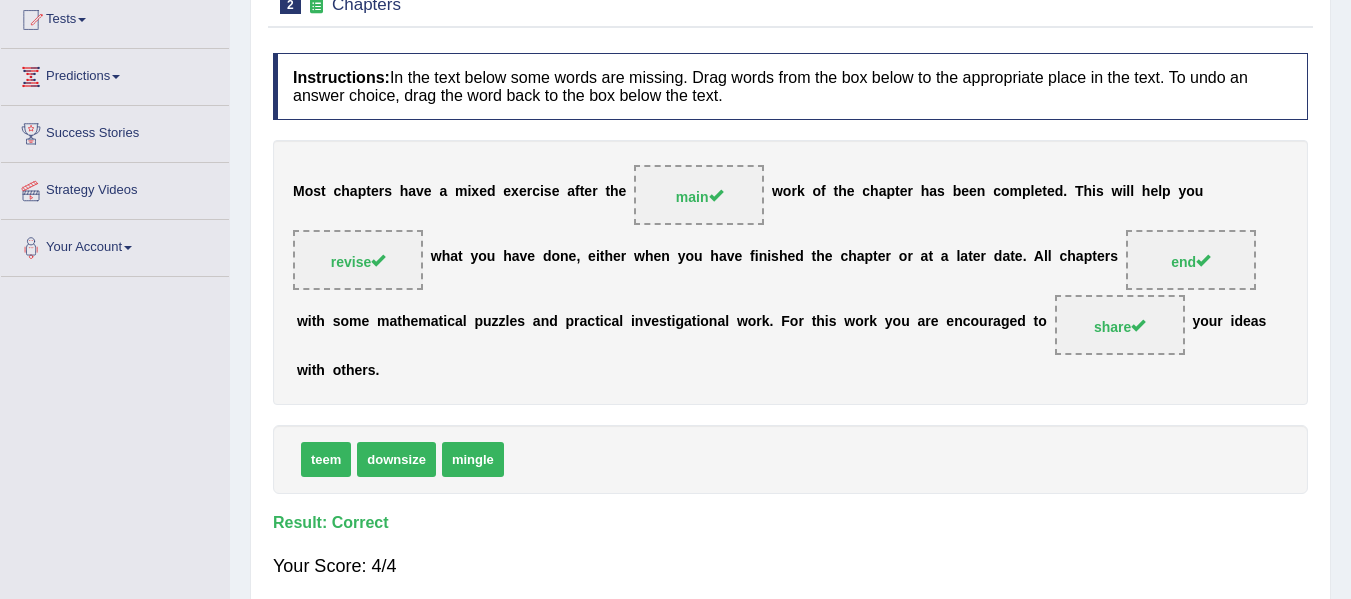 scroll, scrollTop: 0, scrollLeft: 0, axis: both 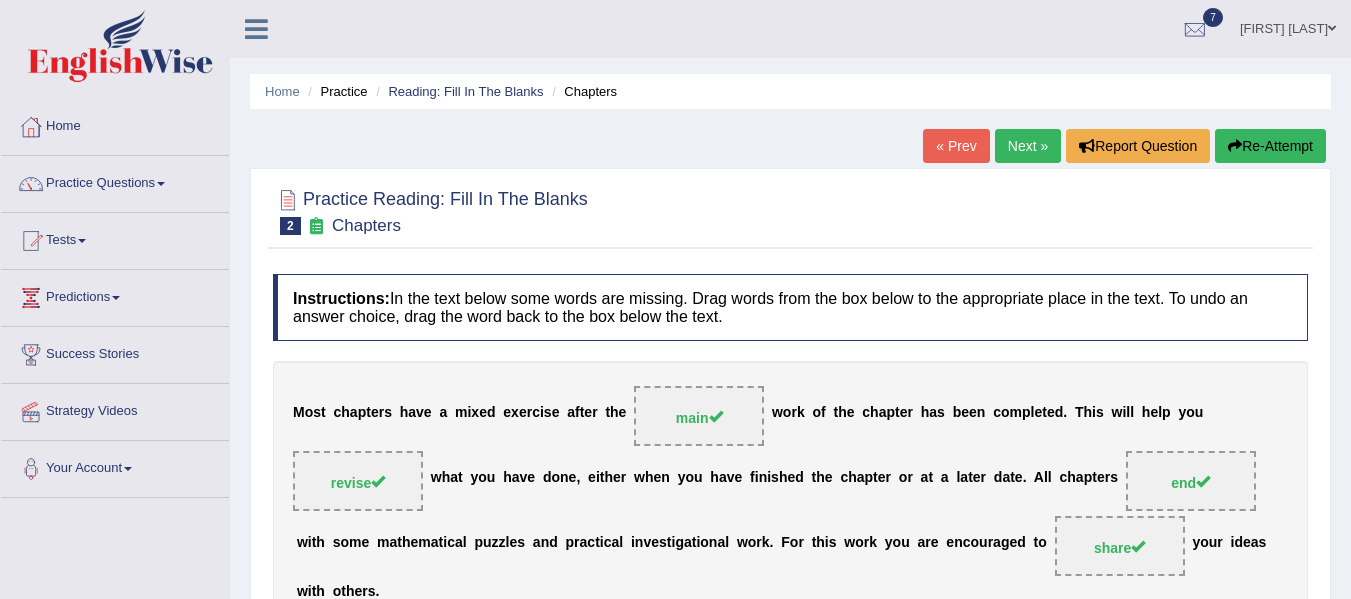 click on "Next »" at bounding box center (1028, 146) 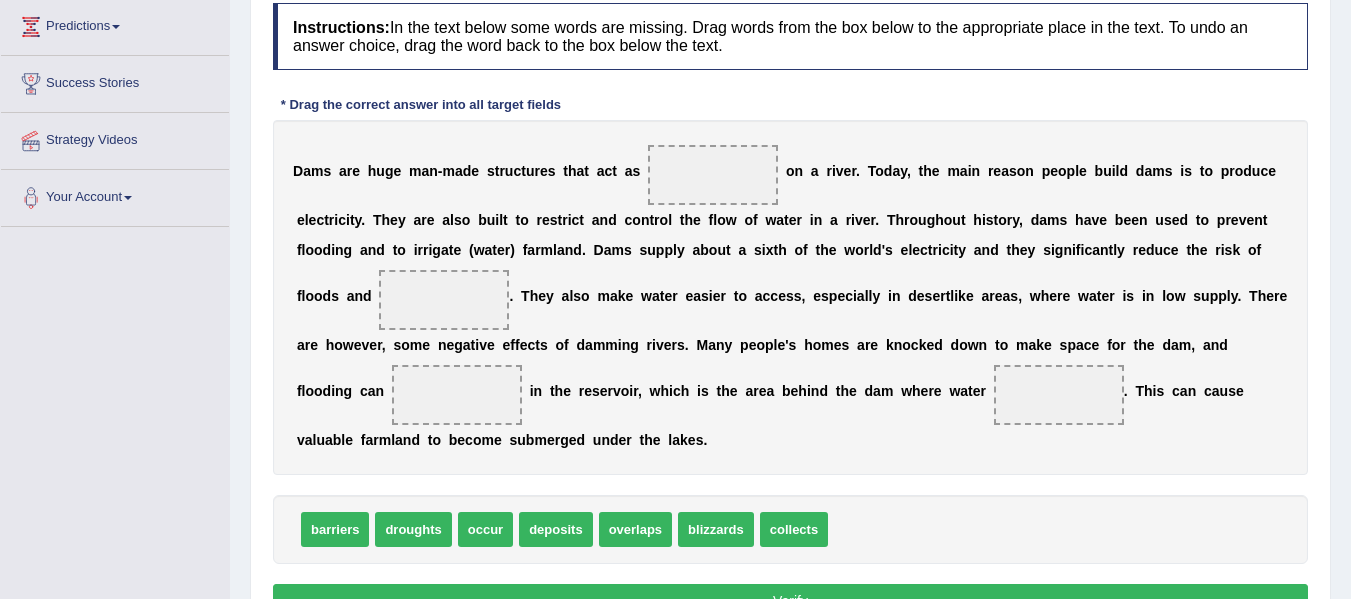 scroll, scrollTop: 271, scrollLeft: 0, axis: vertical 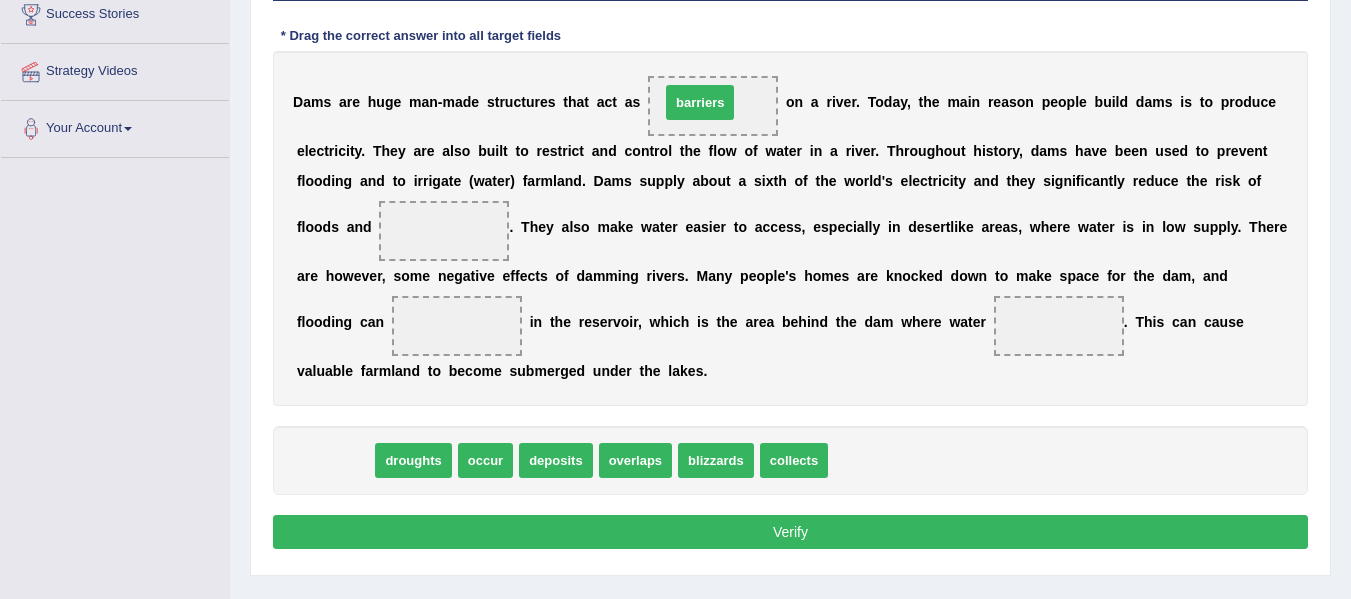 drag, startPoint x: 342, startPoint y: 475, endPoint x: 700, endPoint y: 128, distance: 498.57095 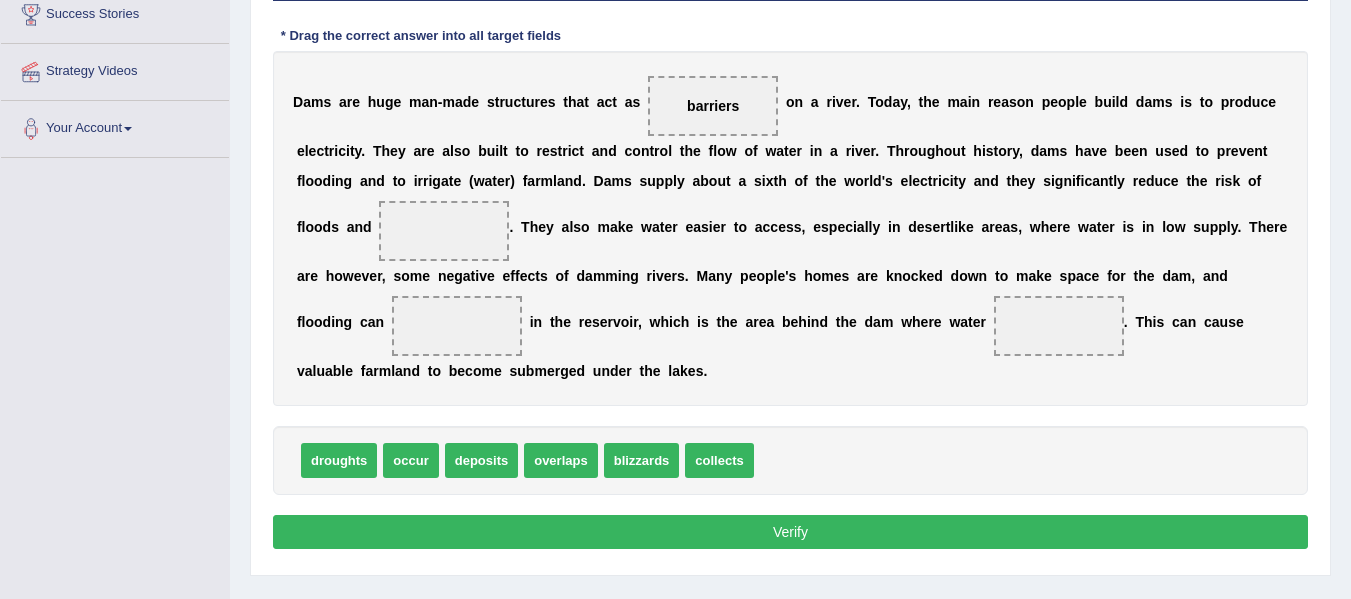 drag, startPoint x: 343, startPoint y: 460, endPoint x: 398, endPoint y: 373, distance: 102.92716 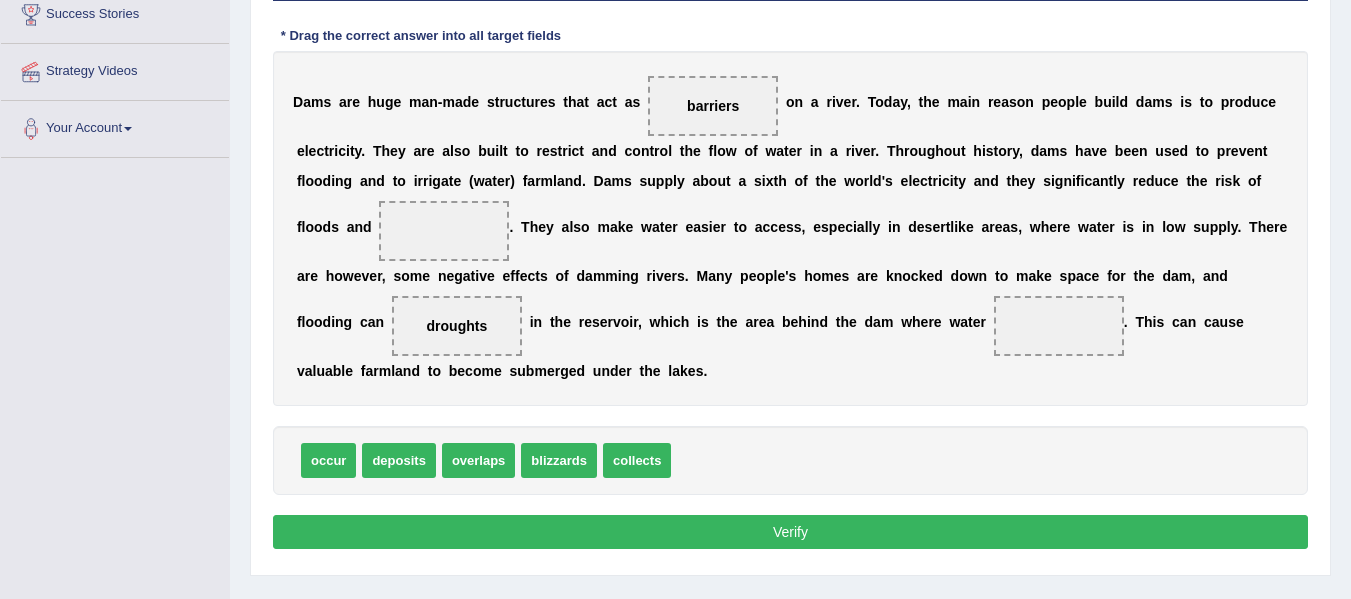 click on "droughts" at bounding box center [457, 326] 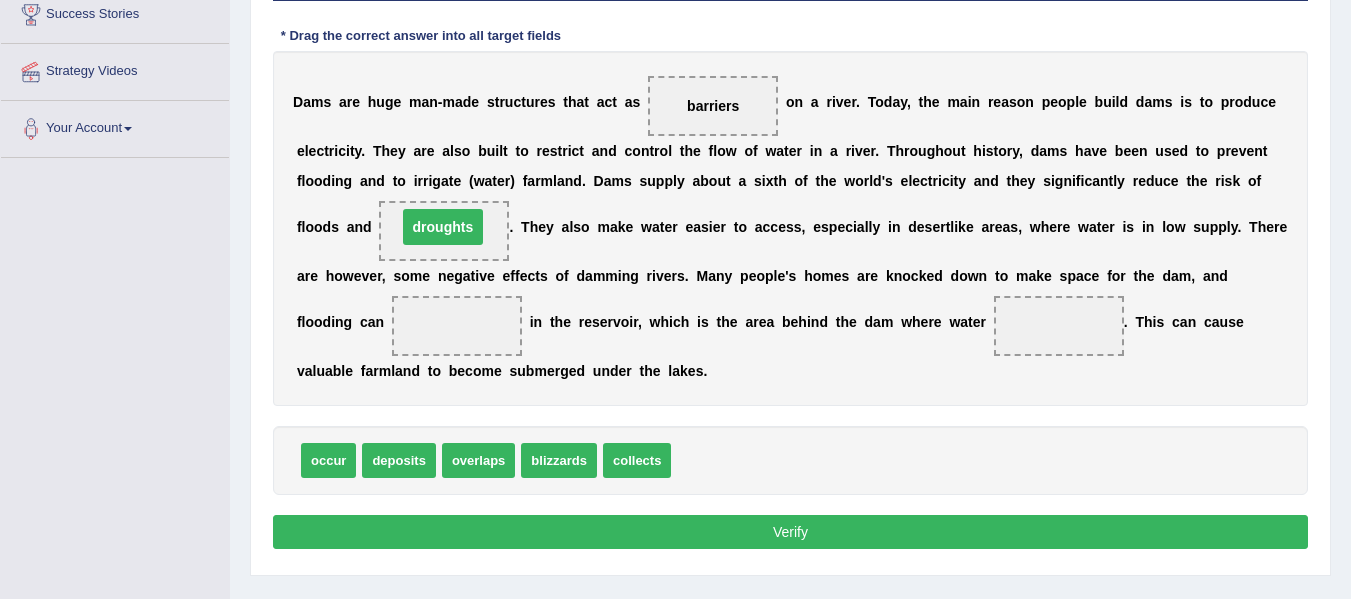 drag, startPoint x: 440, startPoint y: 332, endPoint x: 426, endPoint y: 233, distance: 99.985 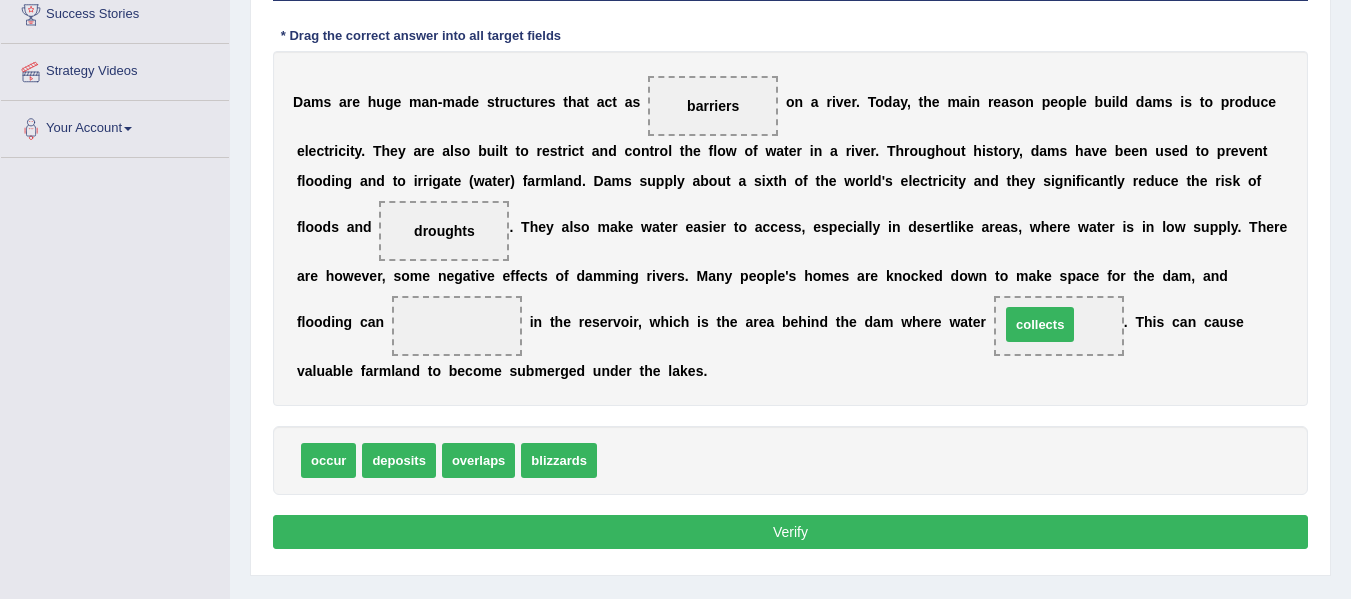 drag, startPoint x: 631, startPoint y: 470, endPoint x: 1034, endPoint y: 334, distance: 425.32928 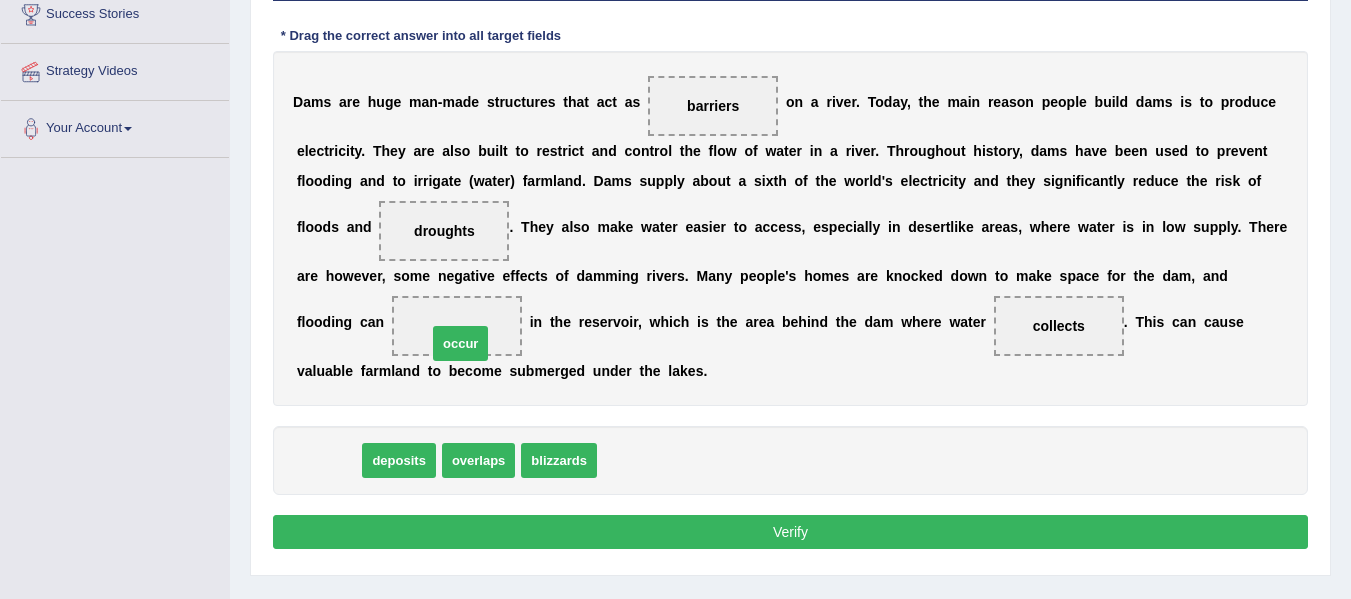 drag, startPoint x: 328, startPoint y: 465, endPoint x: 481, endPoint y: 336, distance: 200.12495 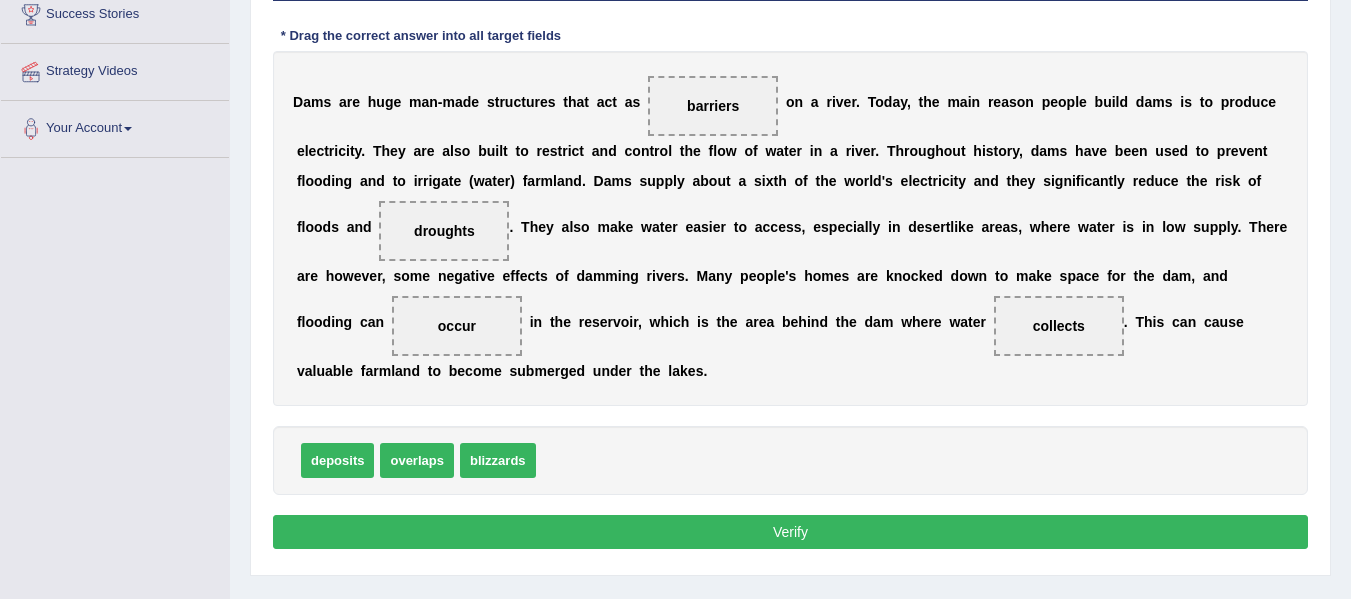 click on "Verify" at bounding box center (790, 532) 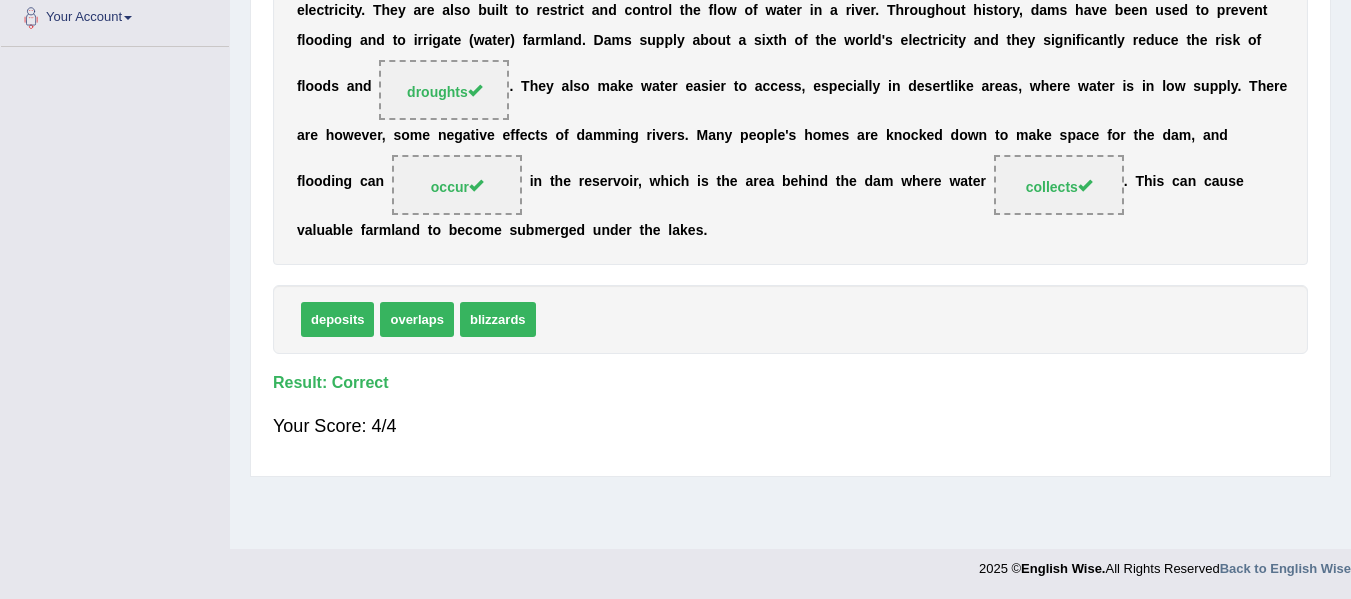 scroll, scrollTop: 0, scrollLeft: 0, axis: both 